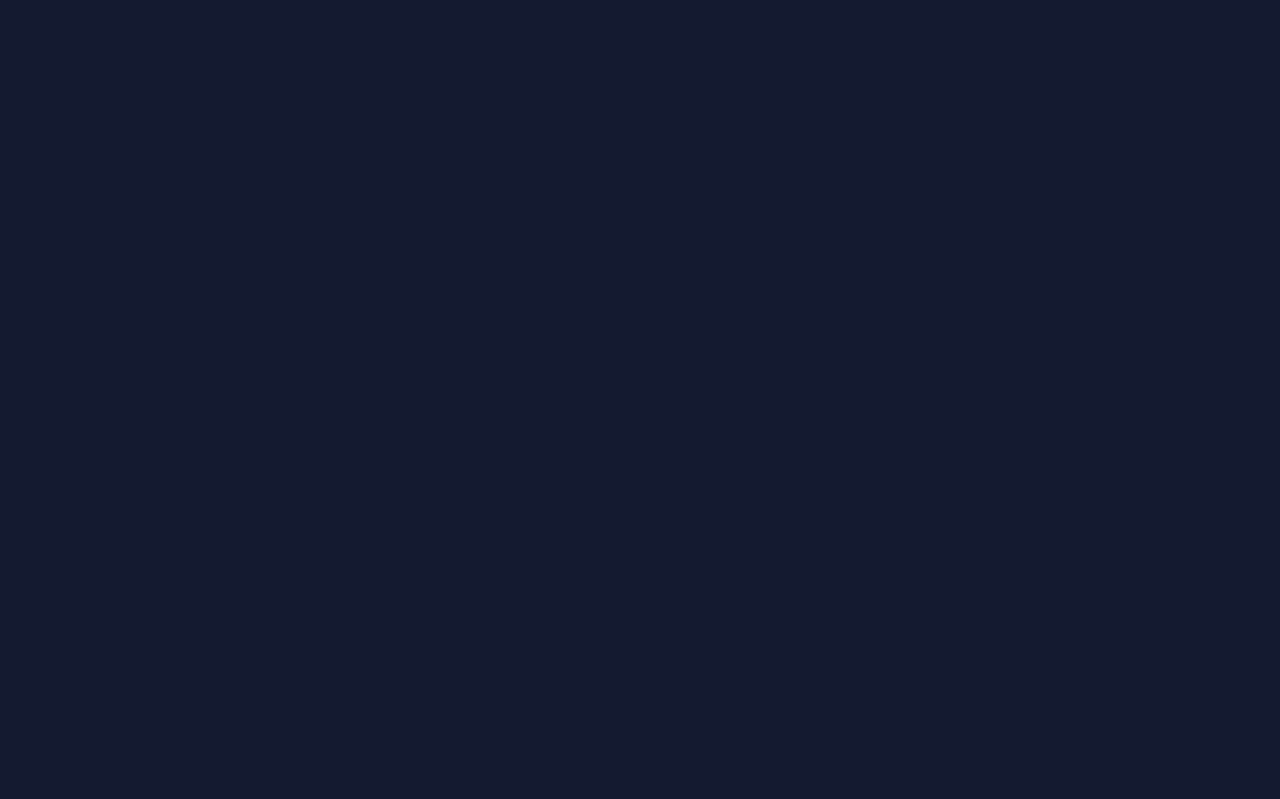 scroll, scrollTop: 0, scrollLeft: 0, axis: both 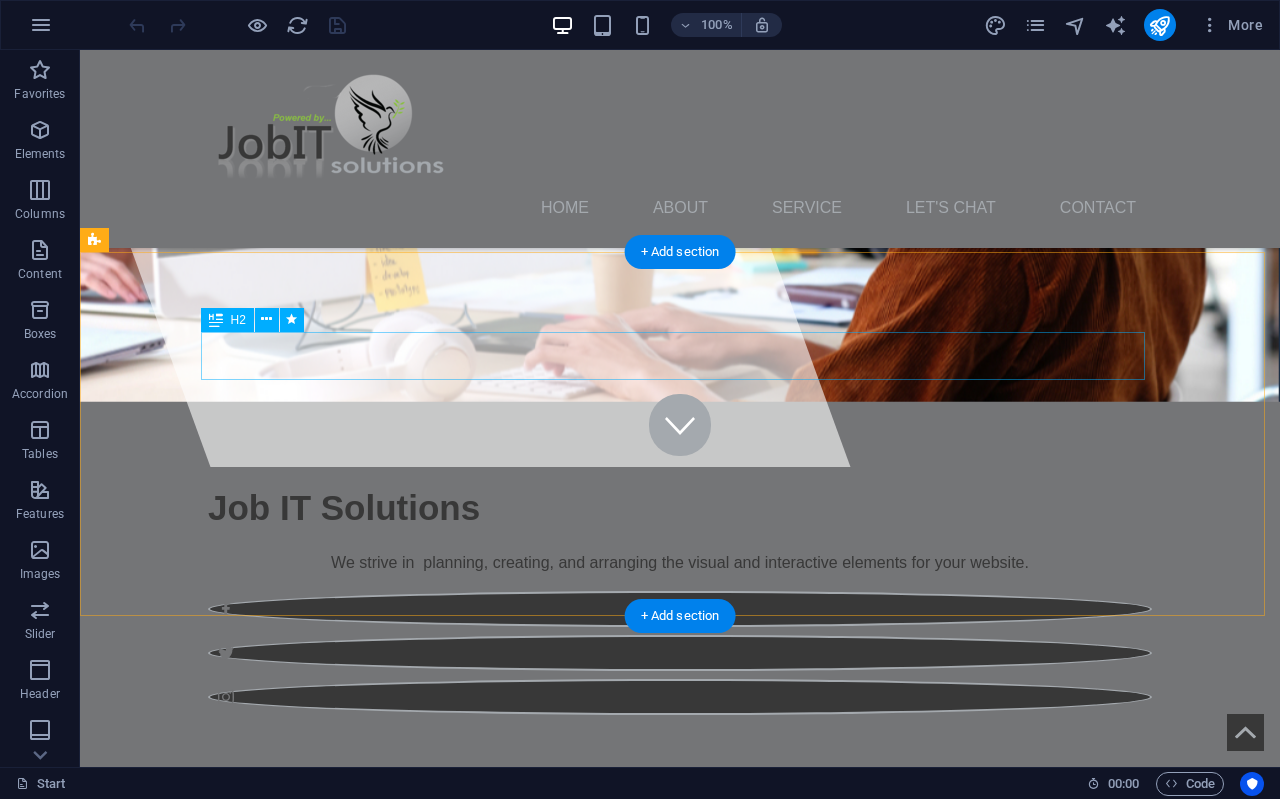 click on "About" at bounding box center (680, 899) 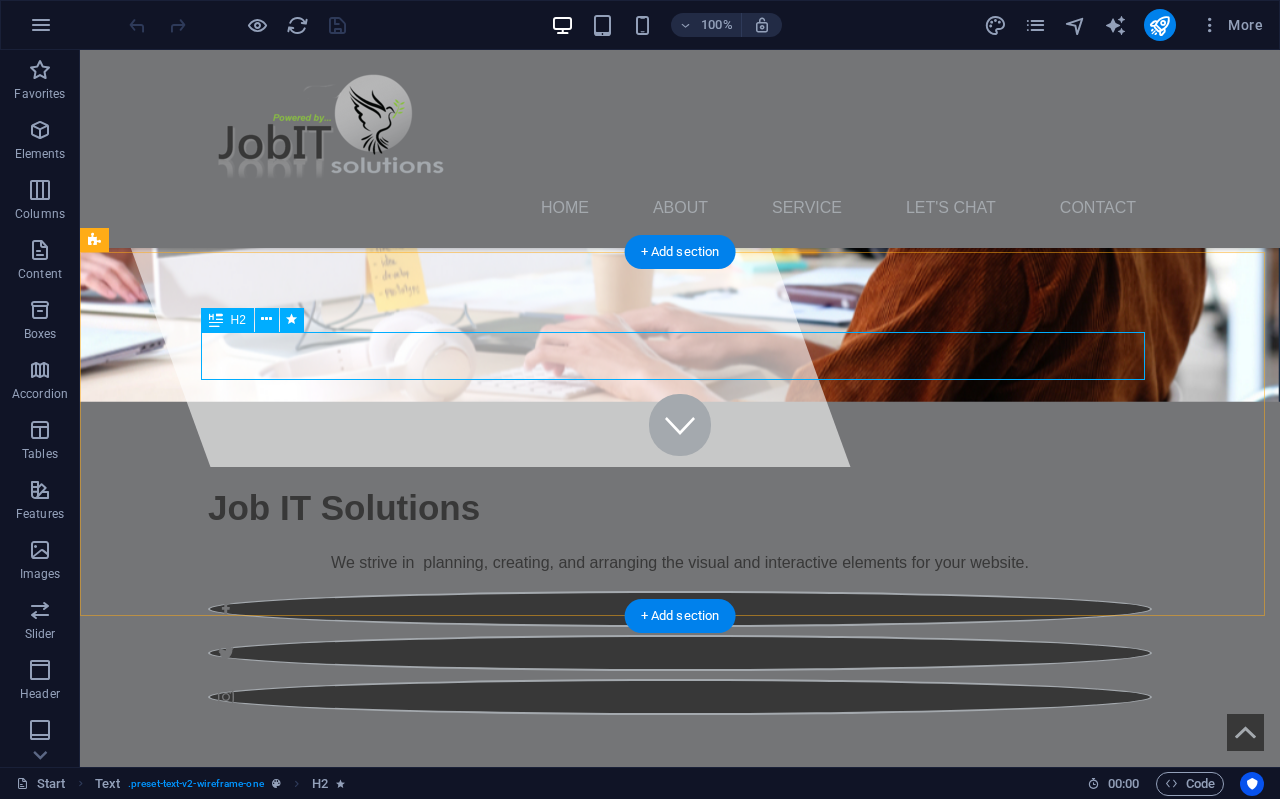 click on "About" at bounding box center [680, 899] 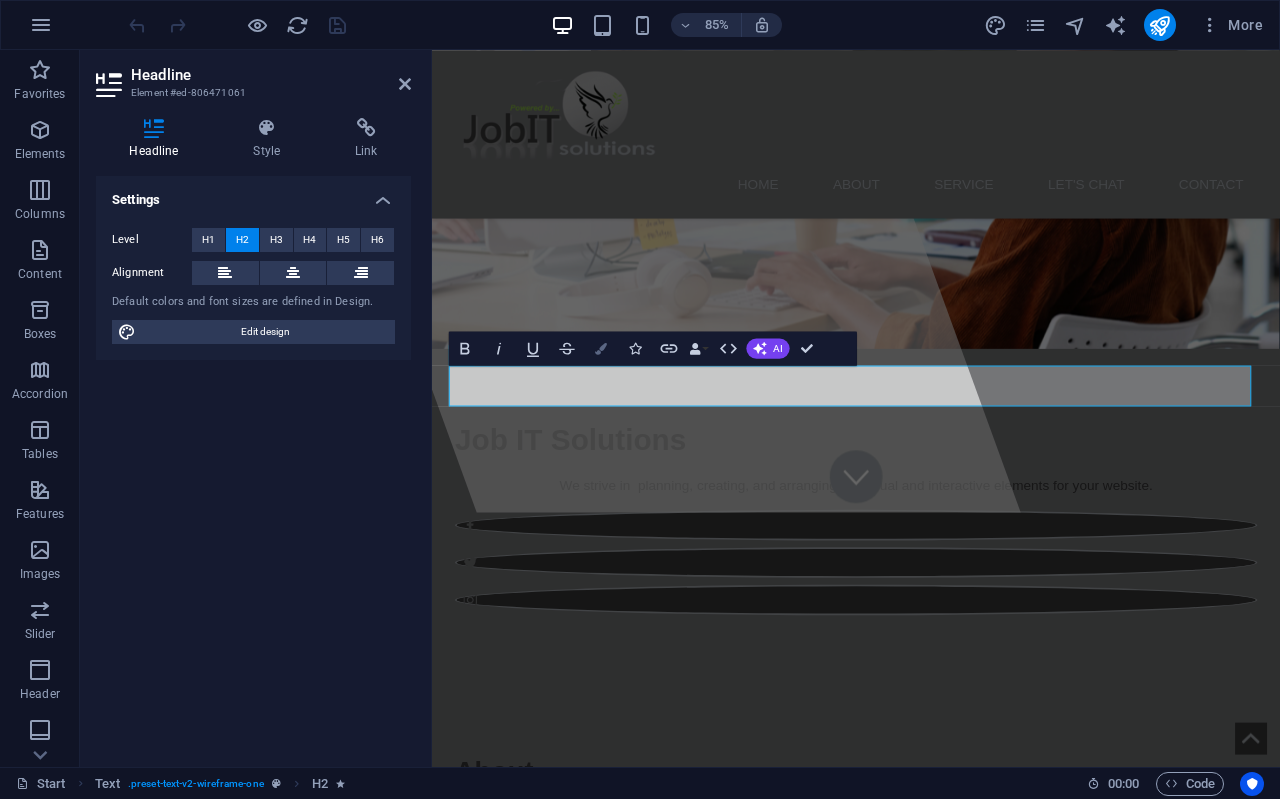 click at bounding box center (601, 348) 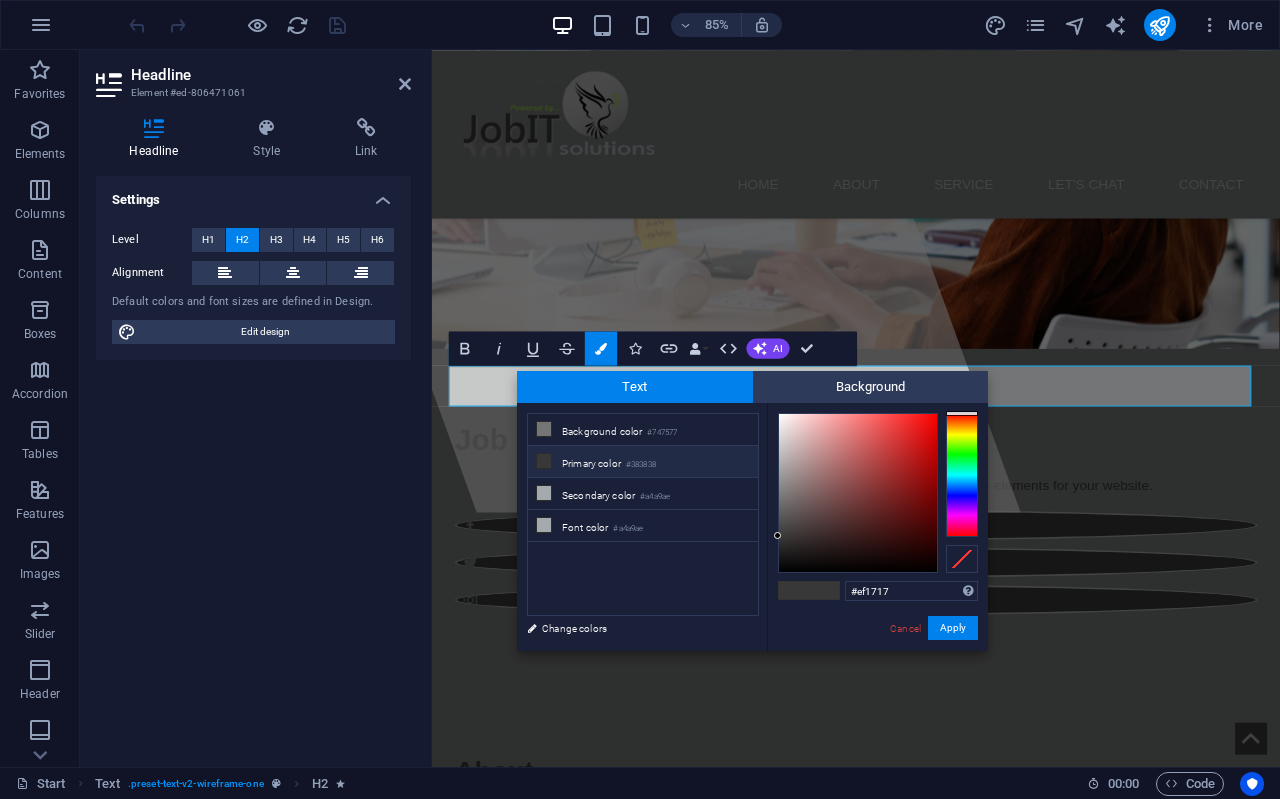 click at bounding box center (858, 493) 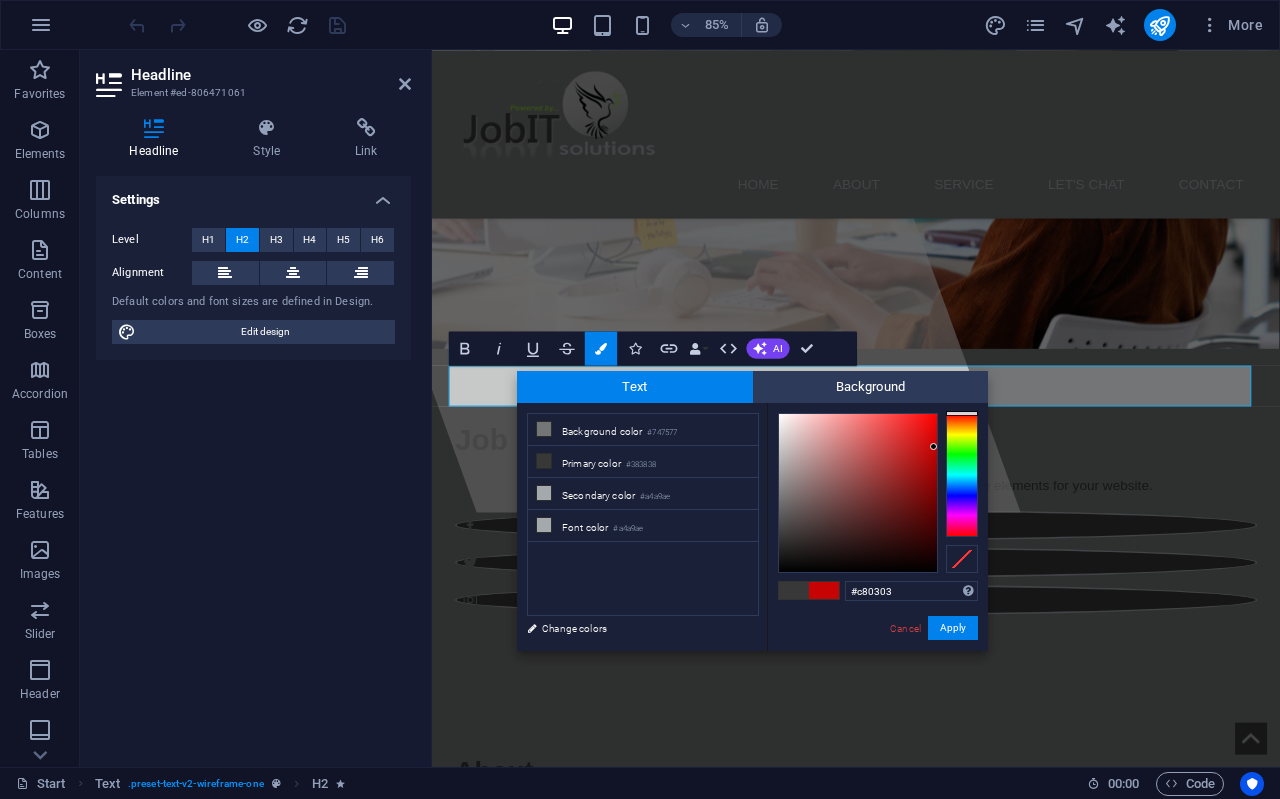 click at bounding box center (858, 493) 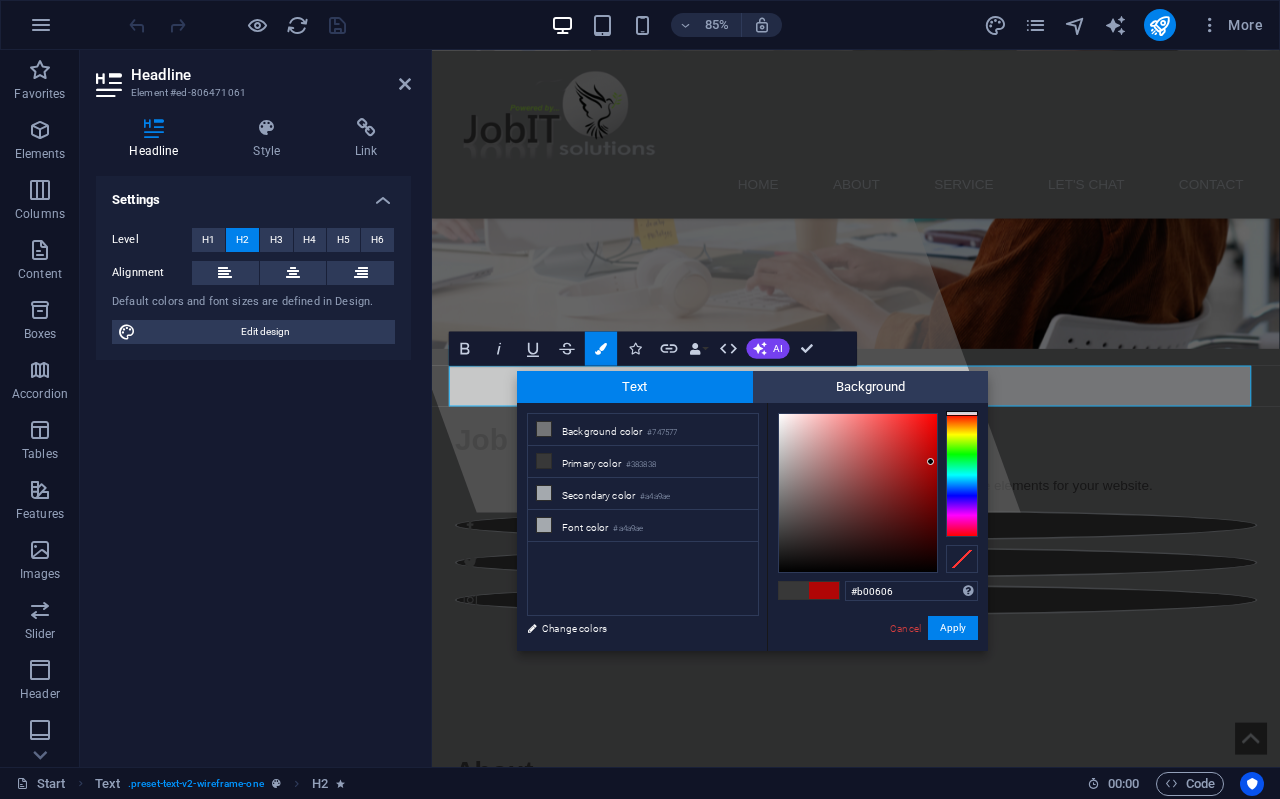 click at bounding box center (858, 493) 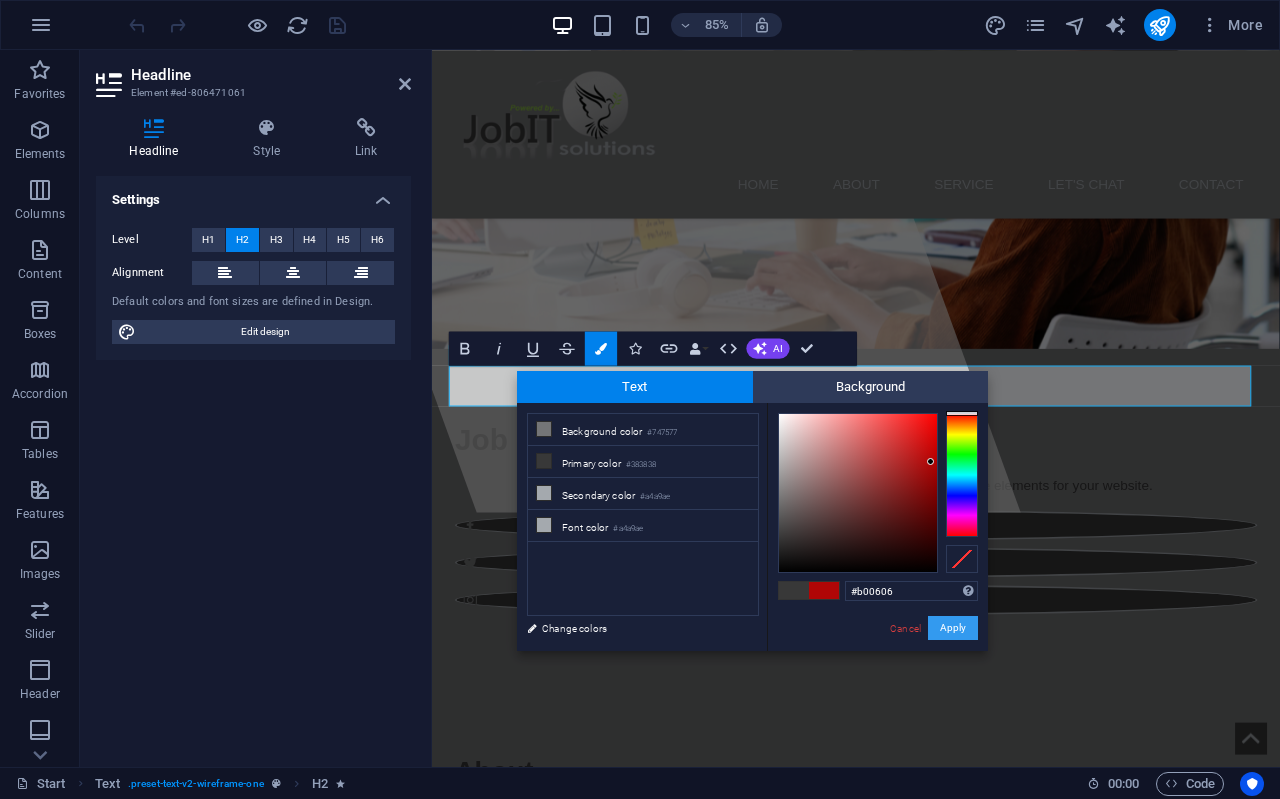 click on "Apply" at bounding box center (953, 628) 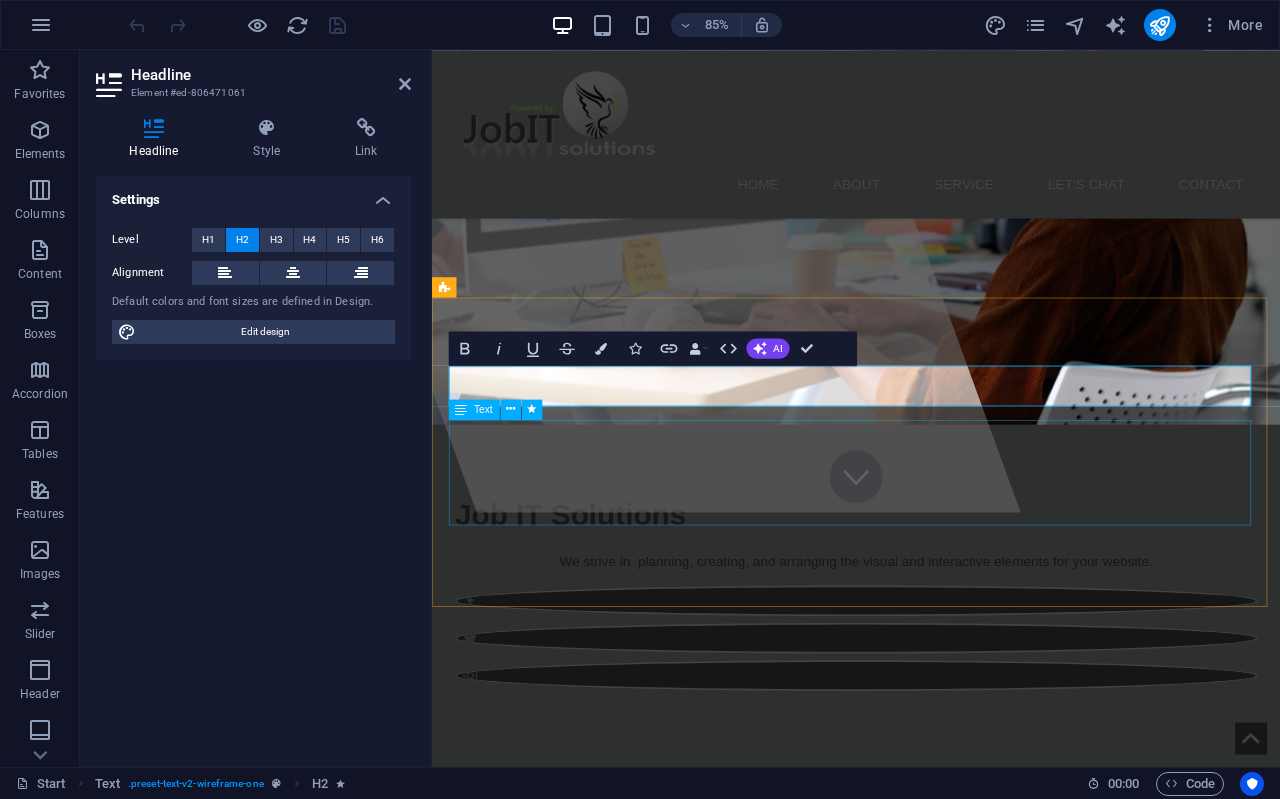 click on "JobIT Solutions is a highly dynamic company that was established in 2006.  We have always been focusing on creating the visual layout and user experience of websites. We have also been handling the aesthetic and usability aspects, like the site's appearance, navigation, and overall feel, while developers handle the underlying code.  Essentially, we make websites look good and function well for the intended audience." at bounding box center (931, 1088) 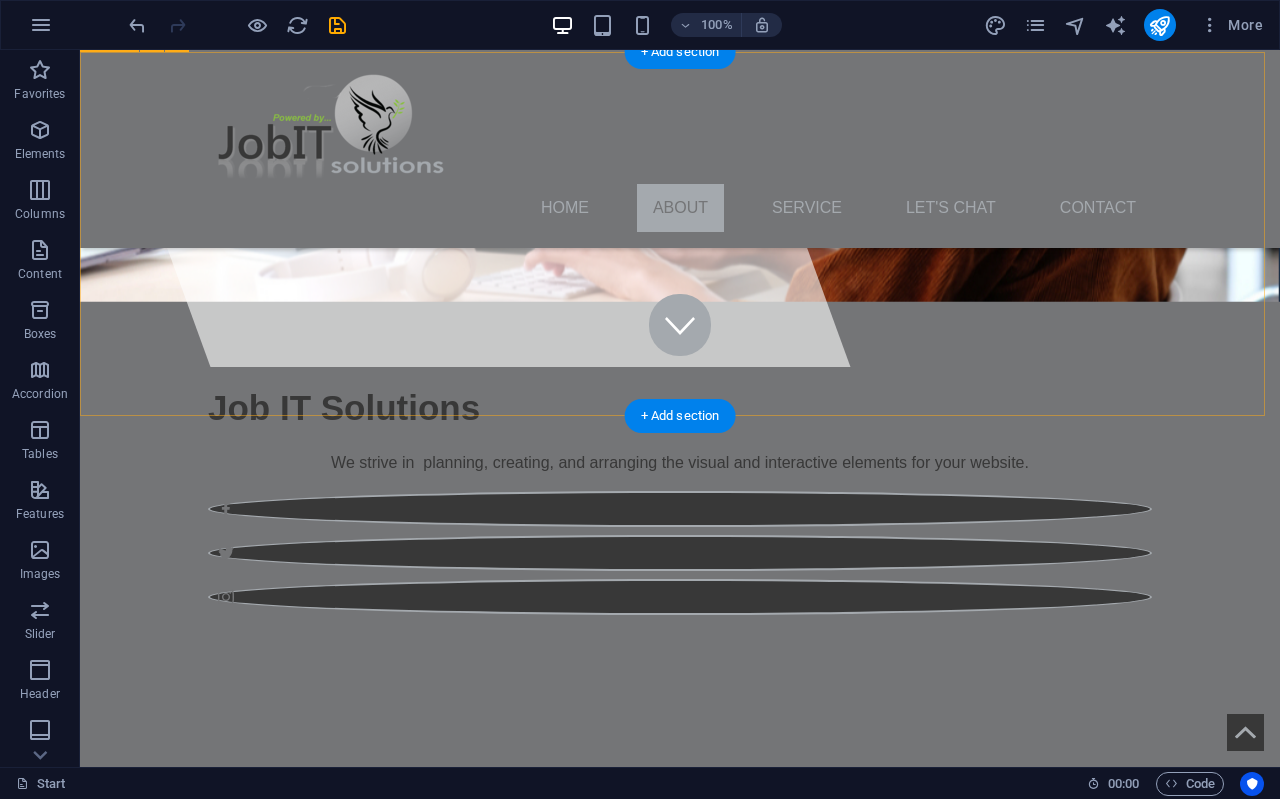 scroll, scrollTop: 300, scrollLeft: 0, axis: vertical 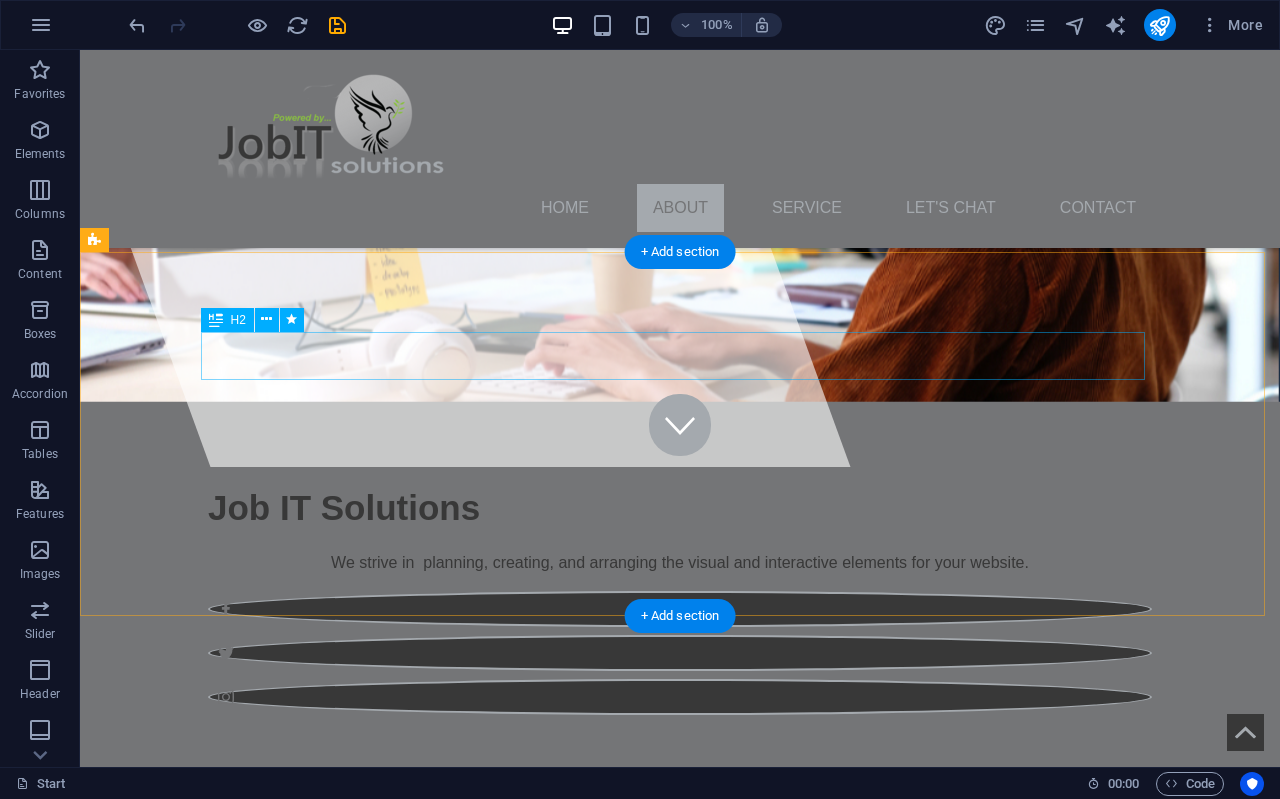 click on "About" at bounding box center [680, 899] 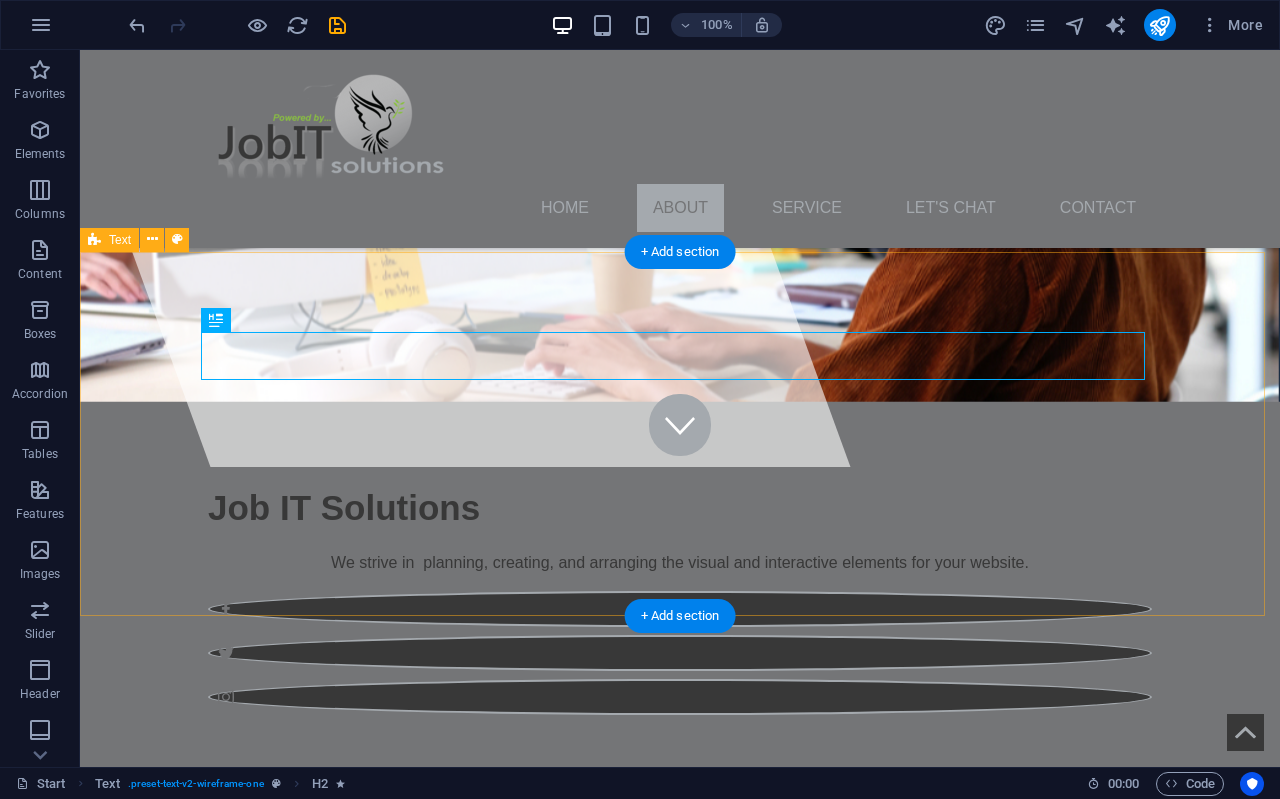 click on "About JobIT Solutions is a highly dynamic company that was established in 2006.  We have always been focusing on creating the visual layout and user experience of websites. We have also been handling the aesthetic and usability aspects, like the site's appearance, navigation, and overall feel, while developers handle the underlying code.  Essentially, we make websites look good and function well for the intended audience." at bounding box center [680, 975] 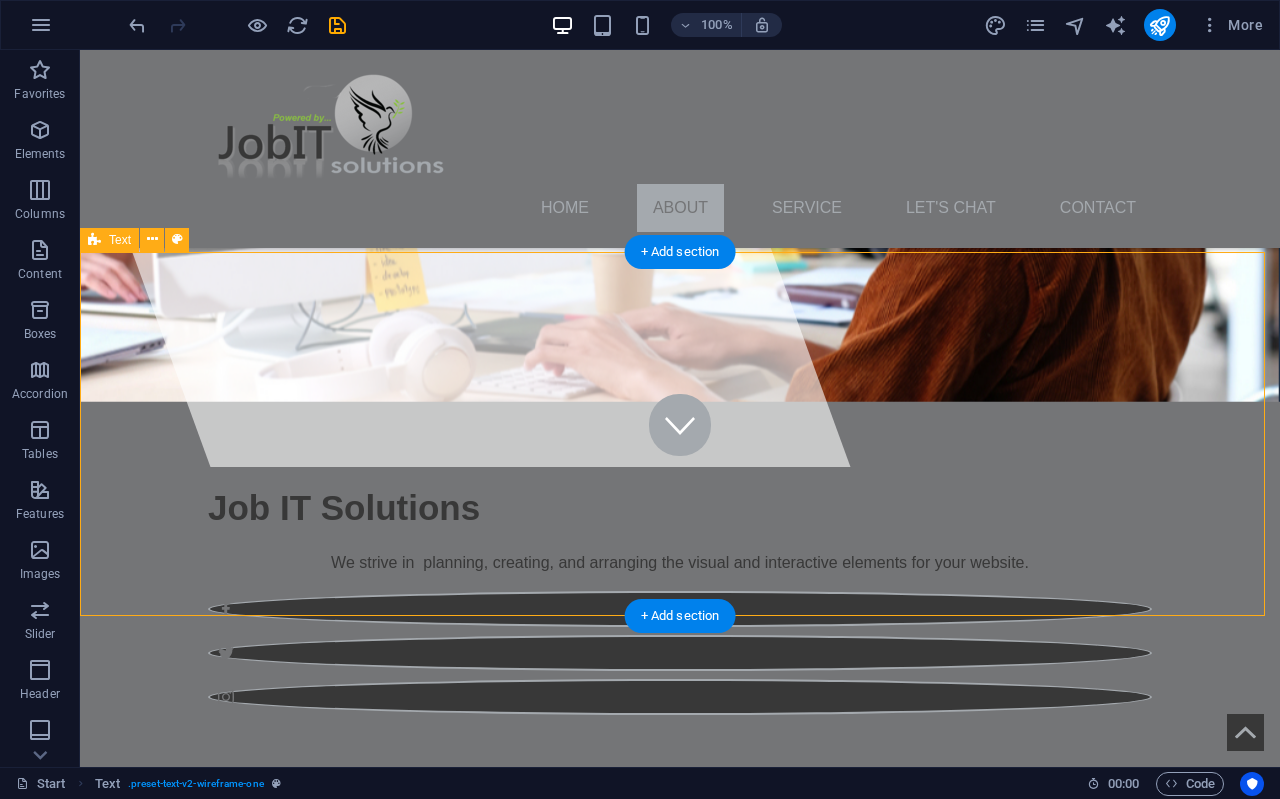 scroll, scrollTop: 400, scrollLeft: 0, axis: vertical 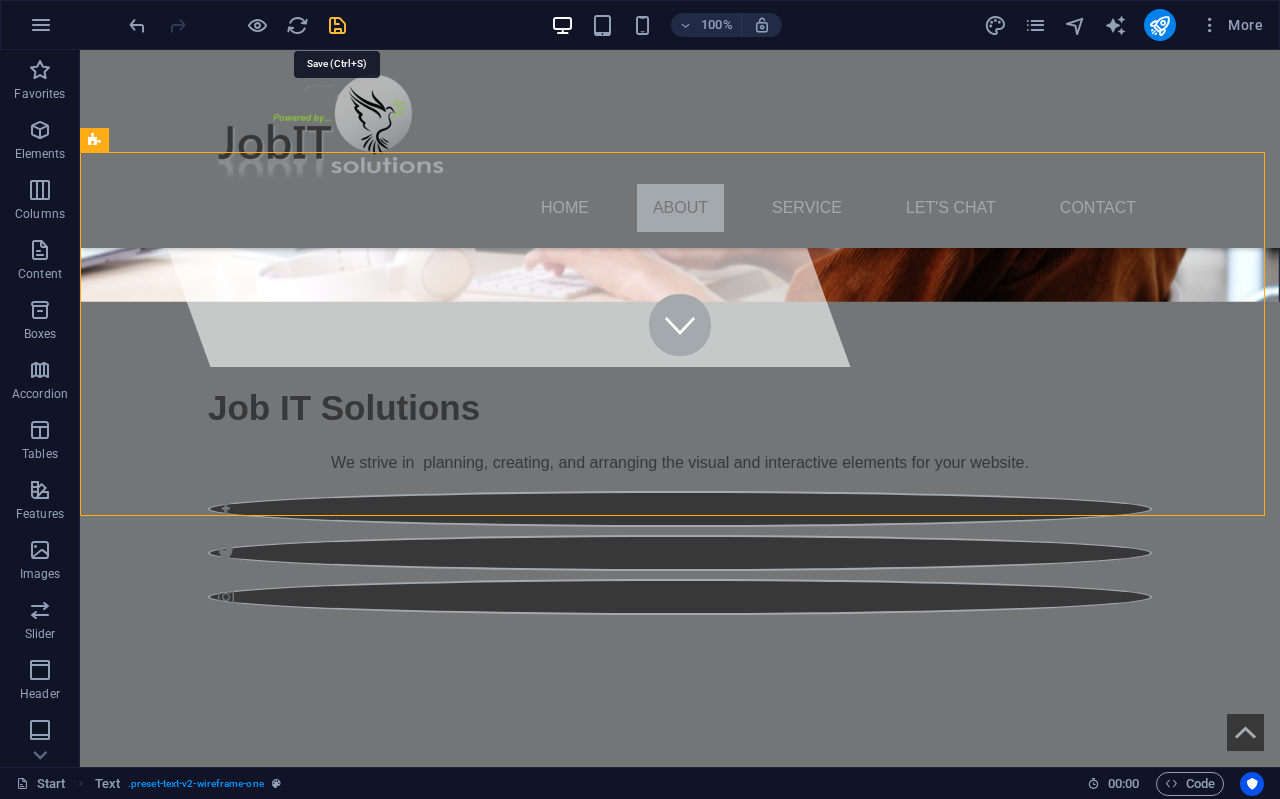 click at bounding box center (337, 25) 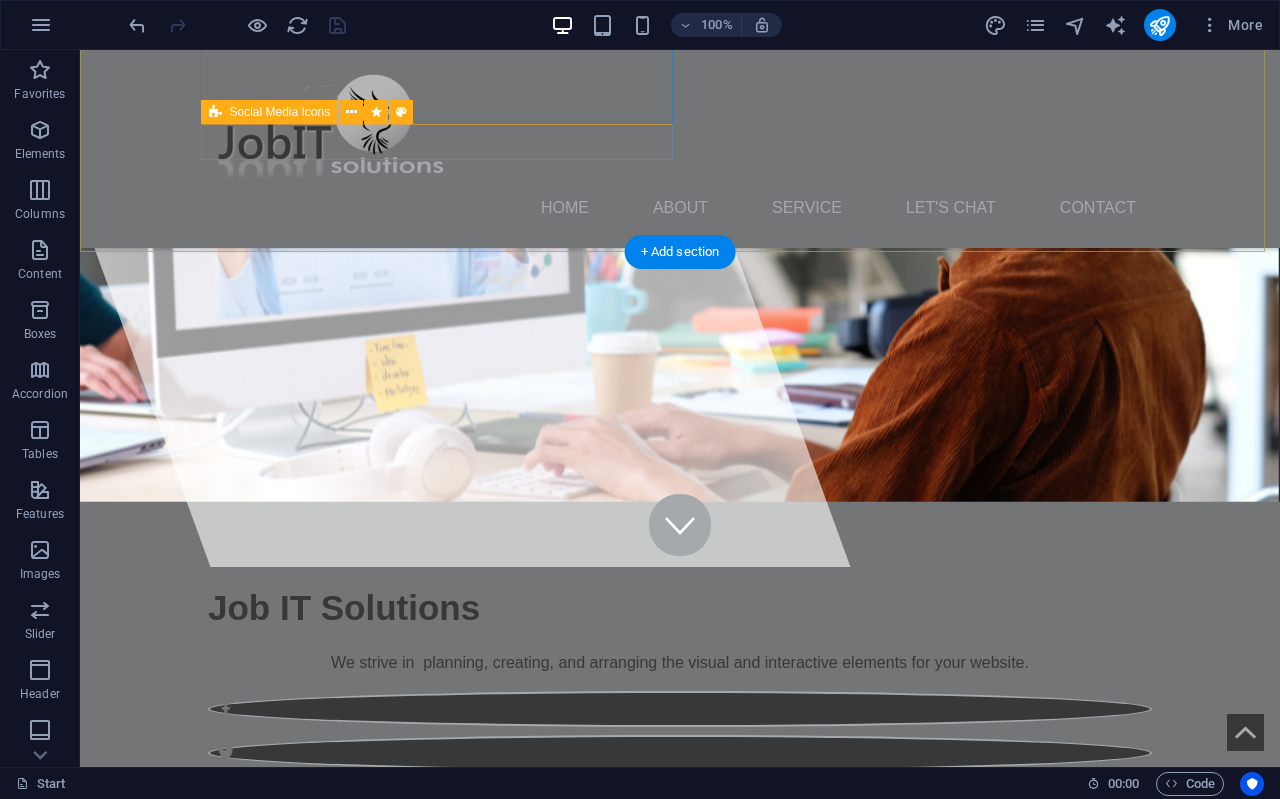 scroll, scrollTop: 300, scrollLeft: 0, axis: vertical 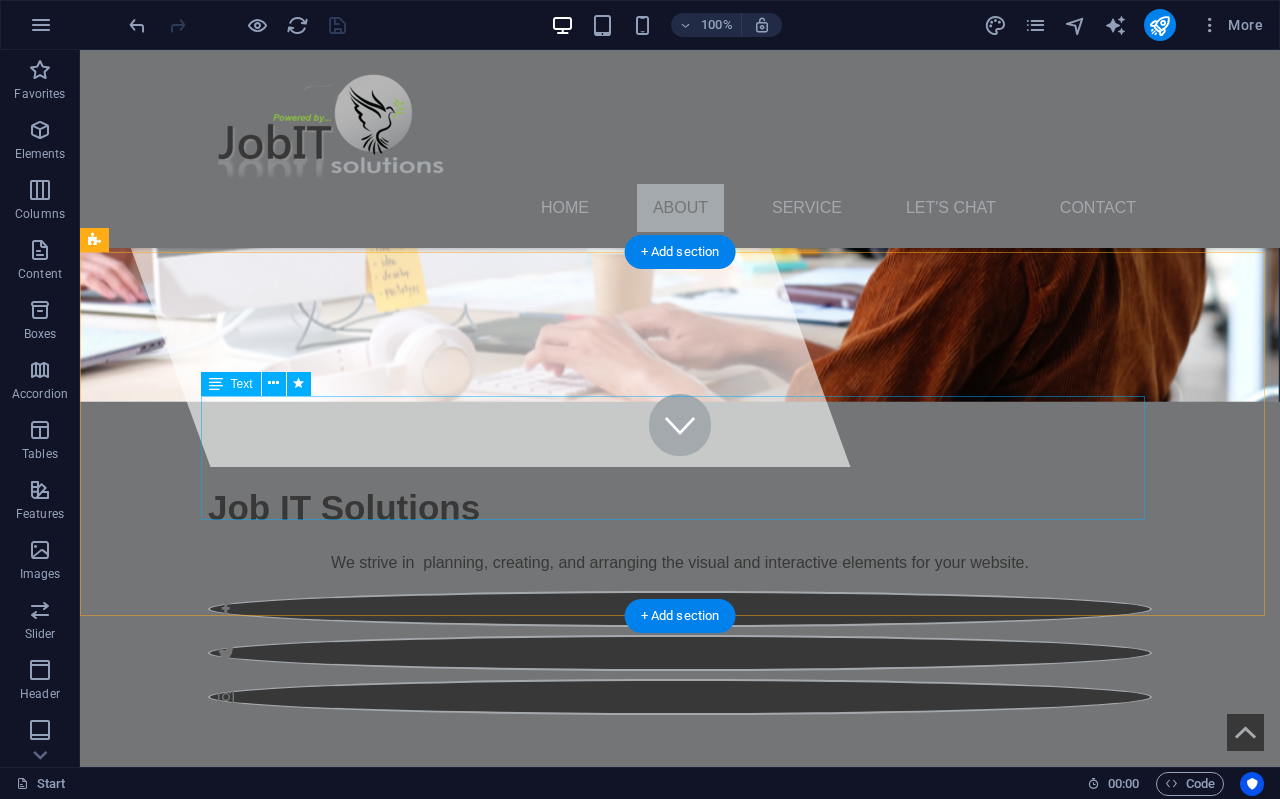 click on "JobIT Solutions is a highly dynamic company that was established in 2006.  We have always been focusing on creating the visual layout and user experience of websites. We have also been handling the aesthetic and usability aspects, like the site's appearance, navigation, and overall feel, while developers handle the underlying code.  Essentially, we make websites look good and function well for the intended audience." at bounding box center [680, 999] 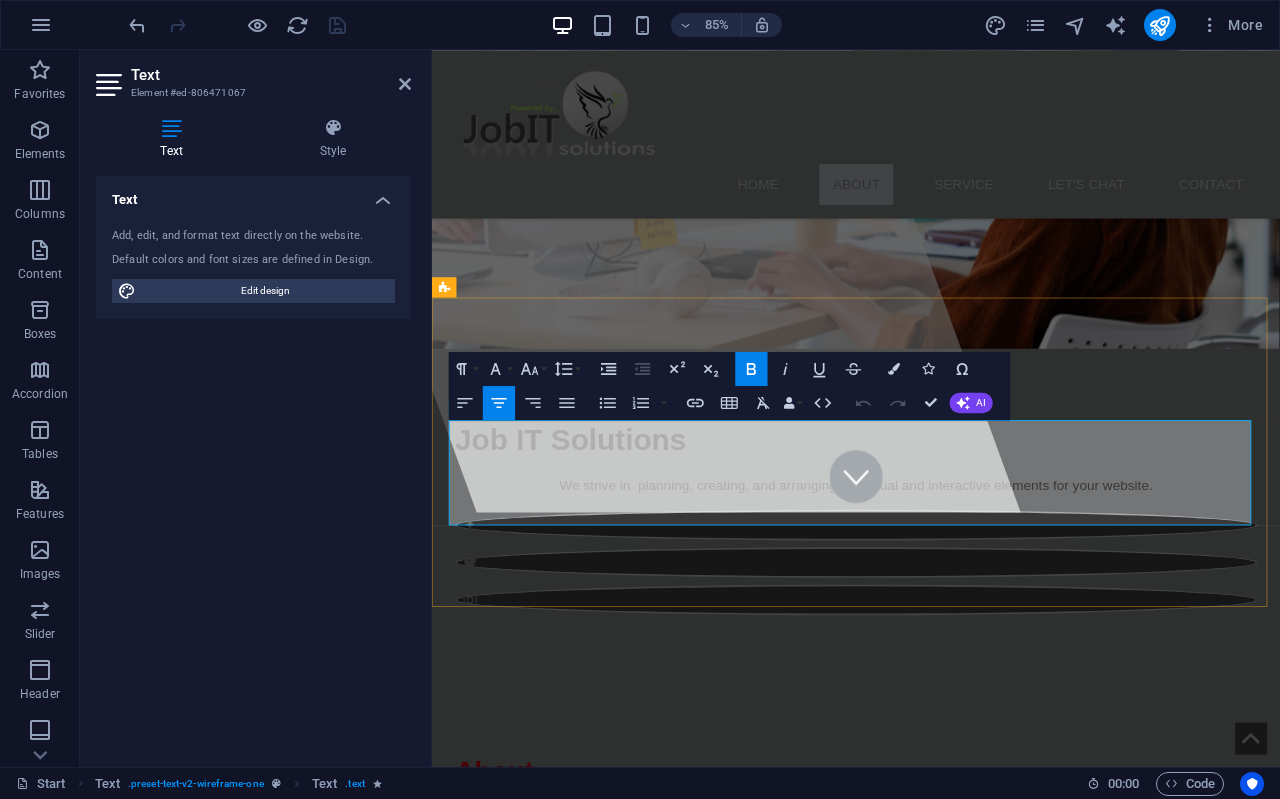 drag, startPoint x: 1249, startPoint y: 600, endPoint x: 602, endPoint y: 602, distance: 647.0031 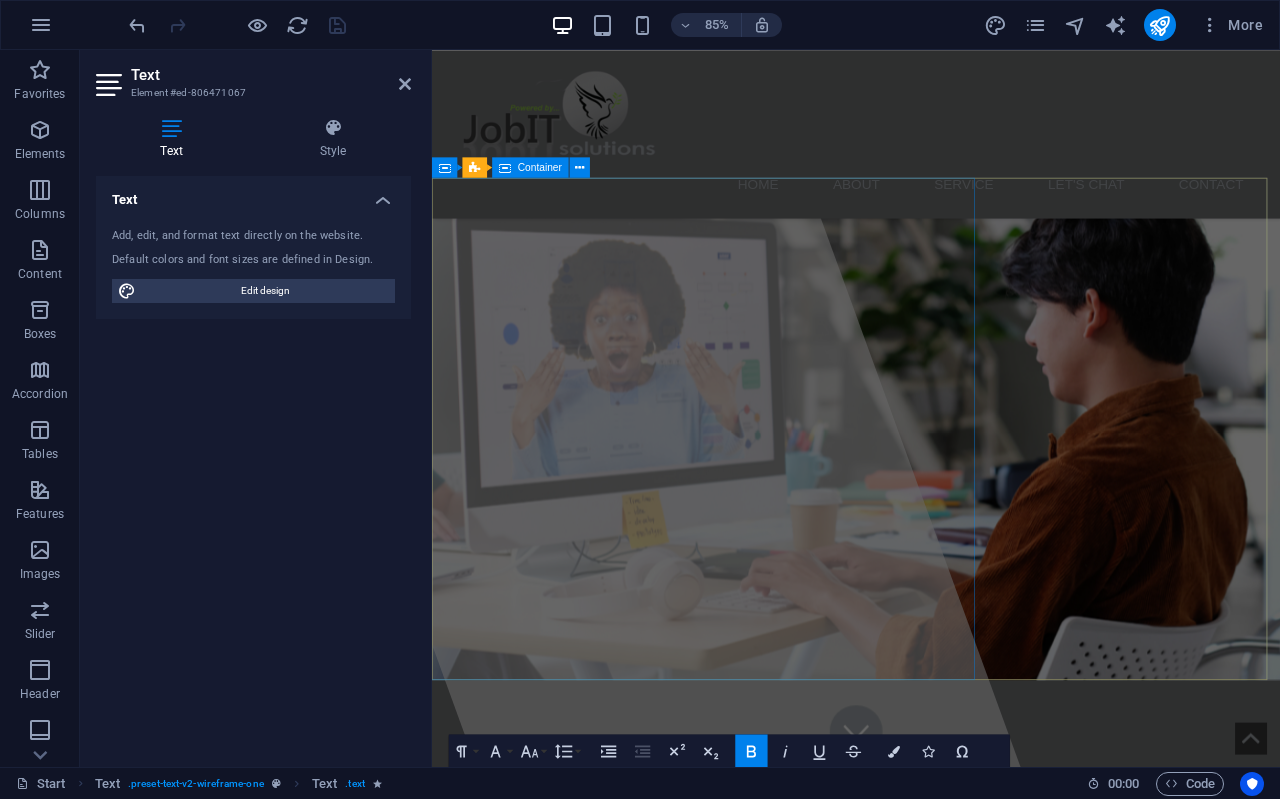 scroll, scrollTop: 200, scrollLeft: 0, axis: vertical 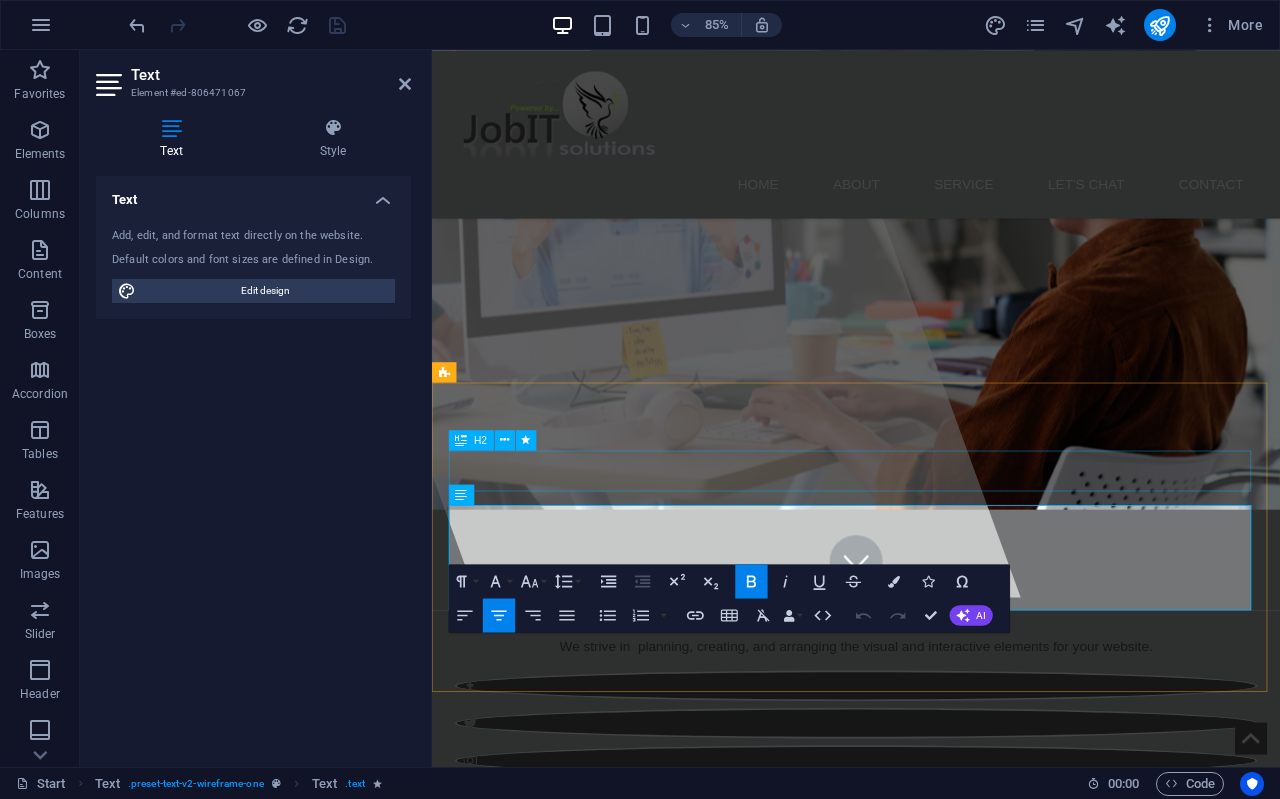 click on "About" at bounding box center (931, 1088) 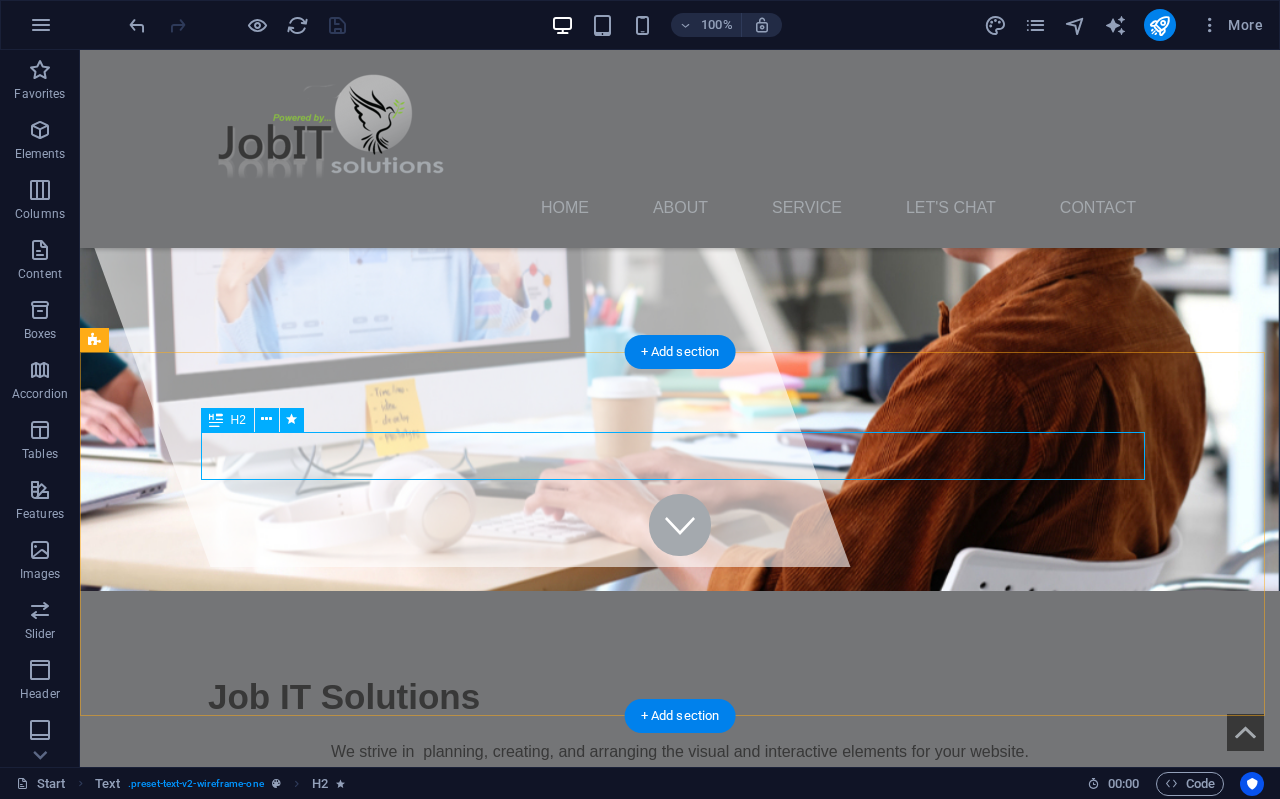 click on "About" at bounding box center (680, 1088) 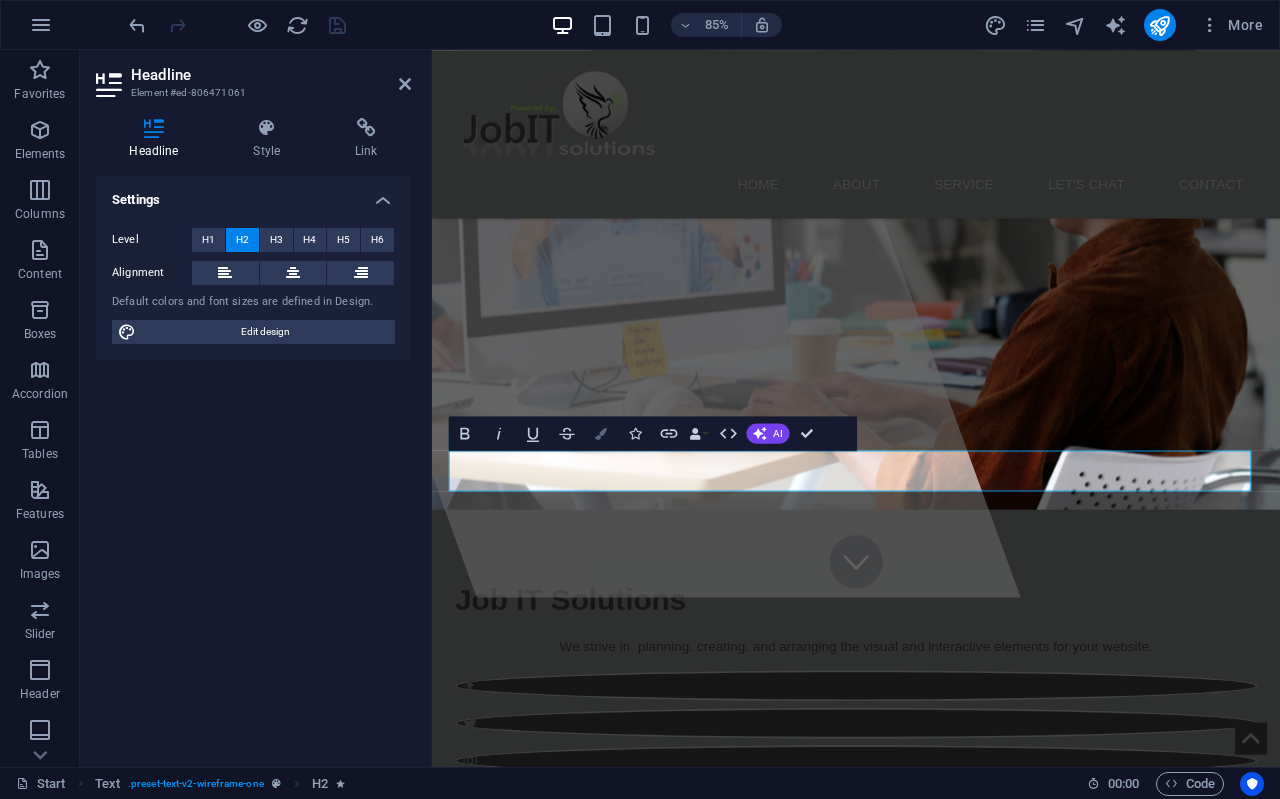 click at bounding box center (601, 433) 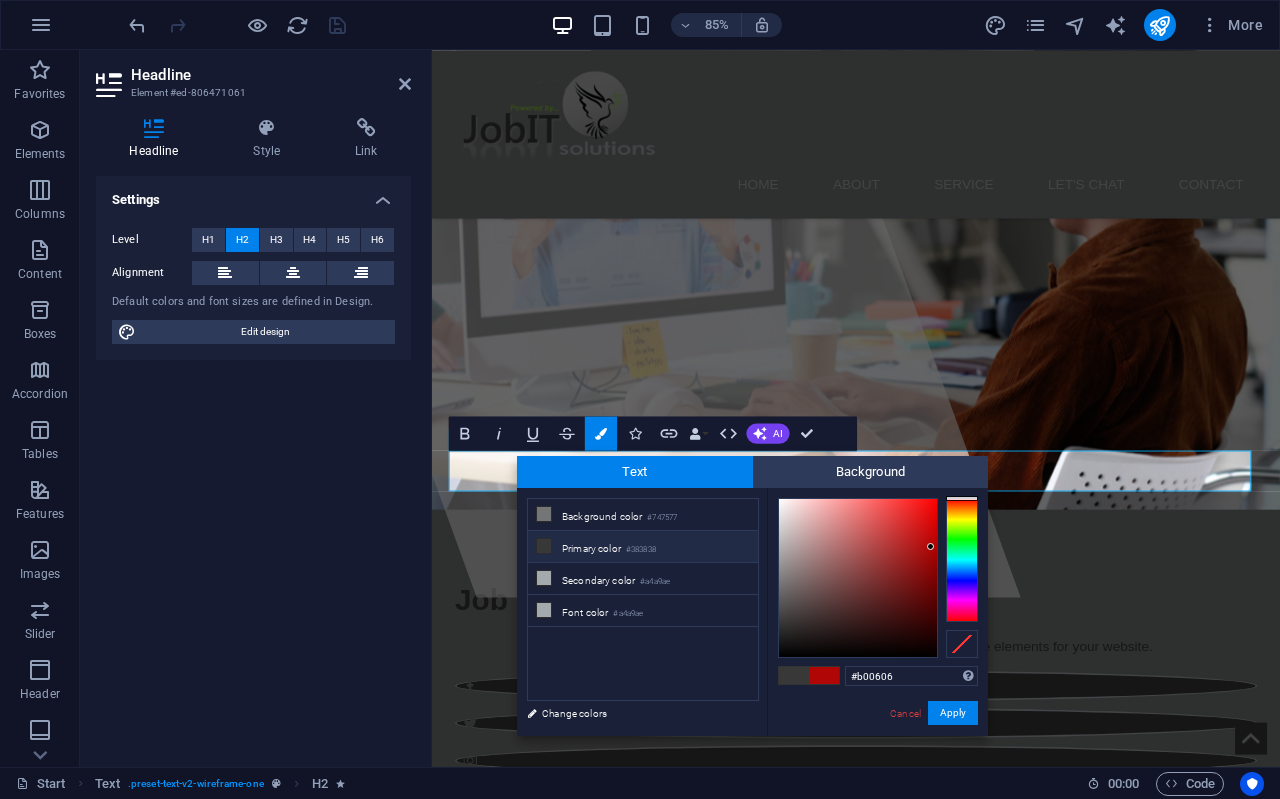 drag, startPoint x: 924, startPoint y: 684, endPoint x: 717, endPoint y: 685, distance: 207.00241 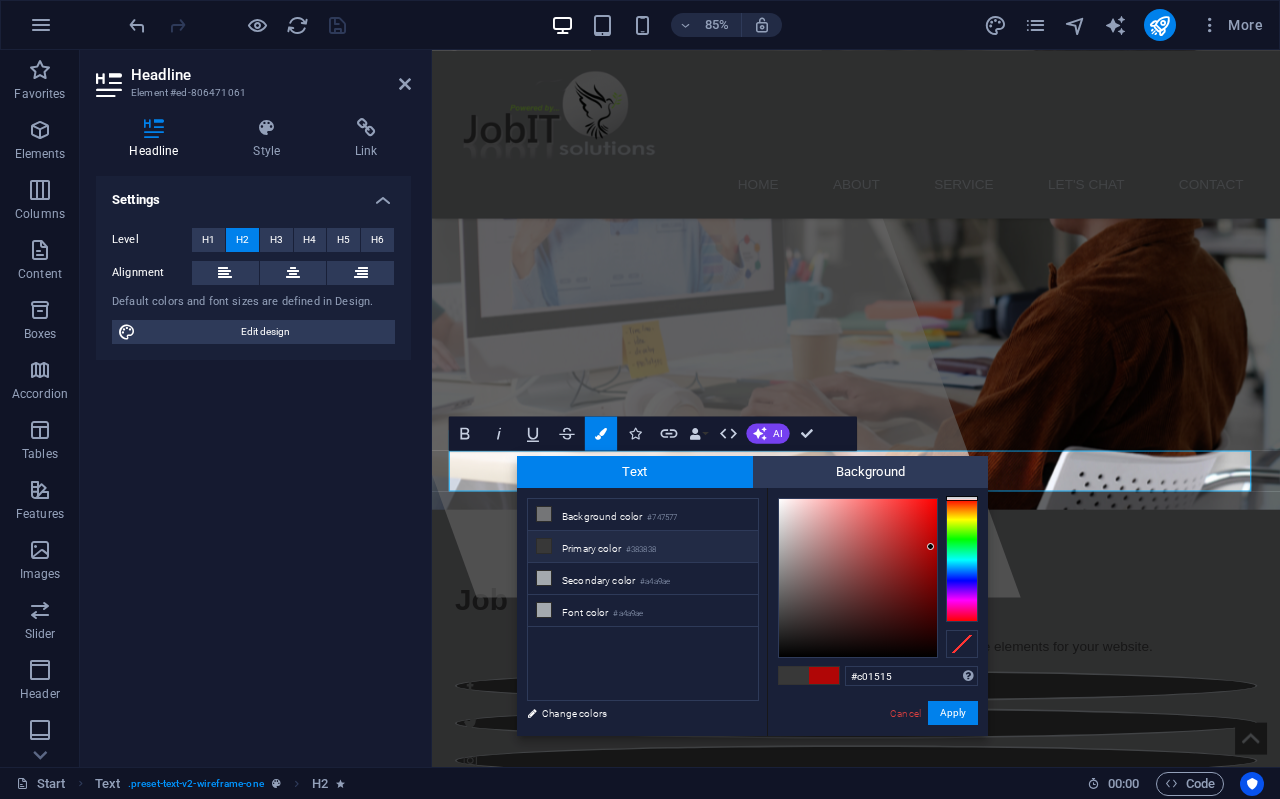 click at bounding box center (858, 578) 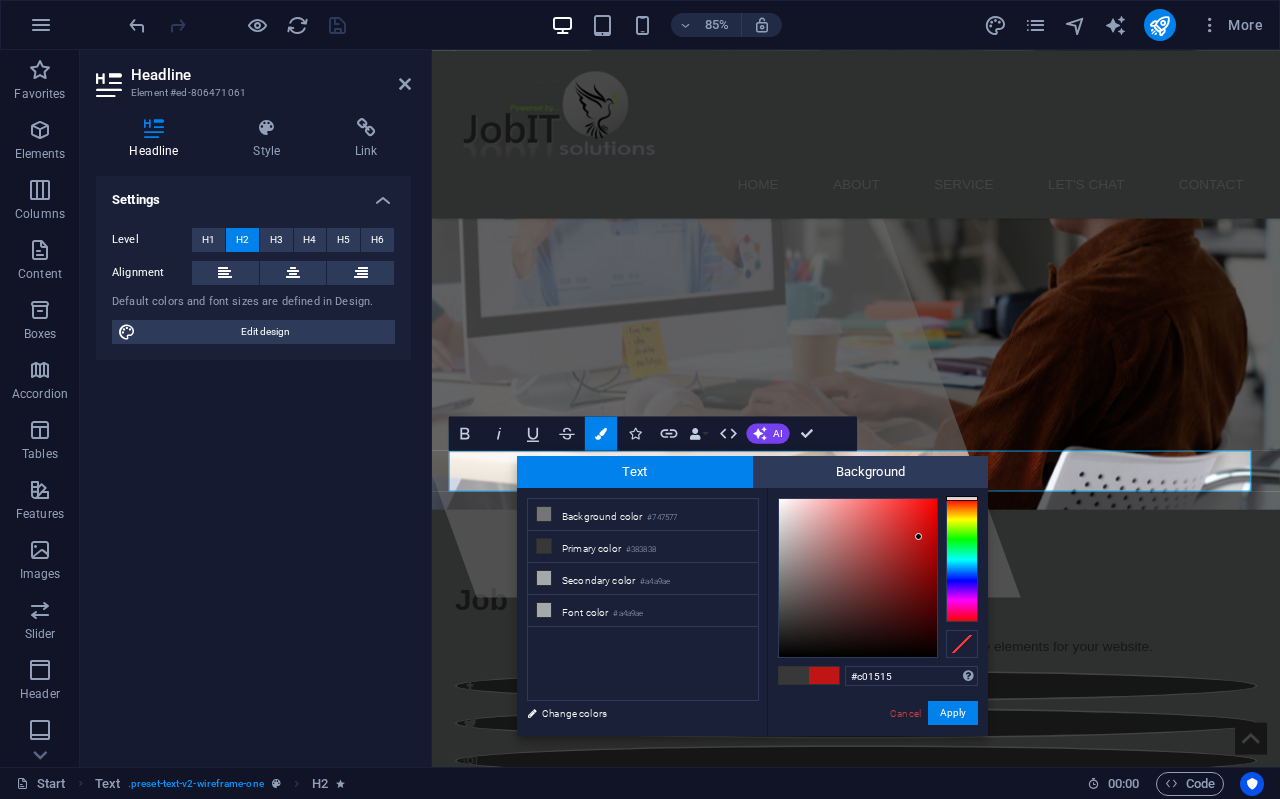 drag, startPoint x: 910, startPoint y: 674, endPoint x: 754, endPoint y: 679, distance: 156.08011 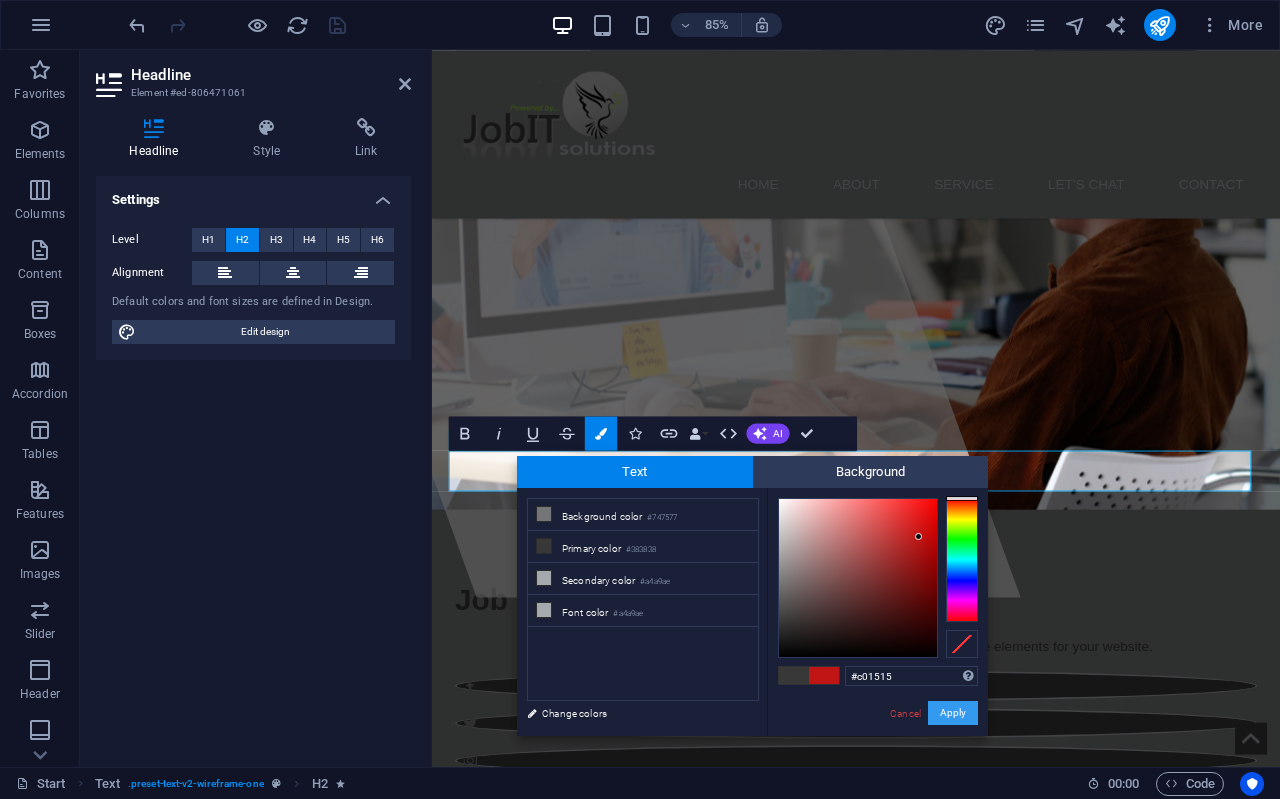 click on "Apply" at bounding box center [953, 713] 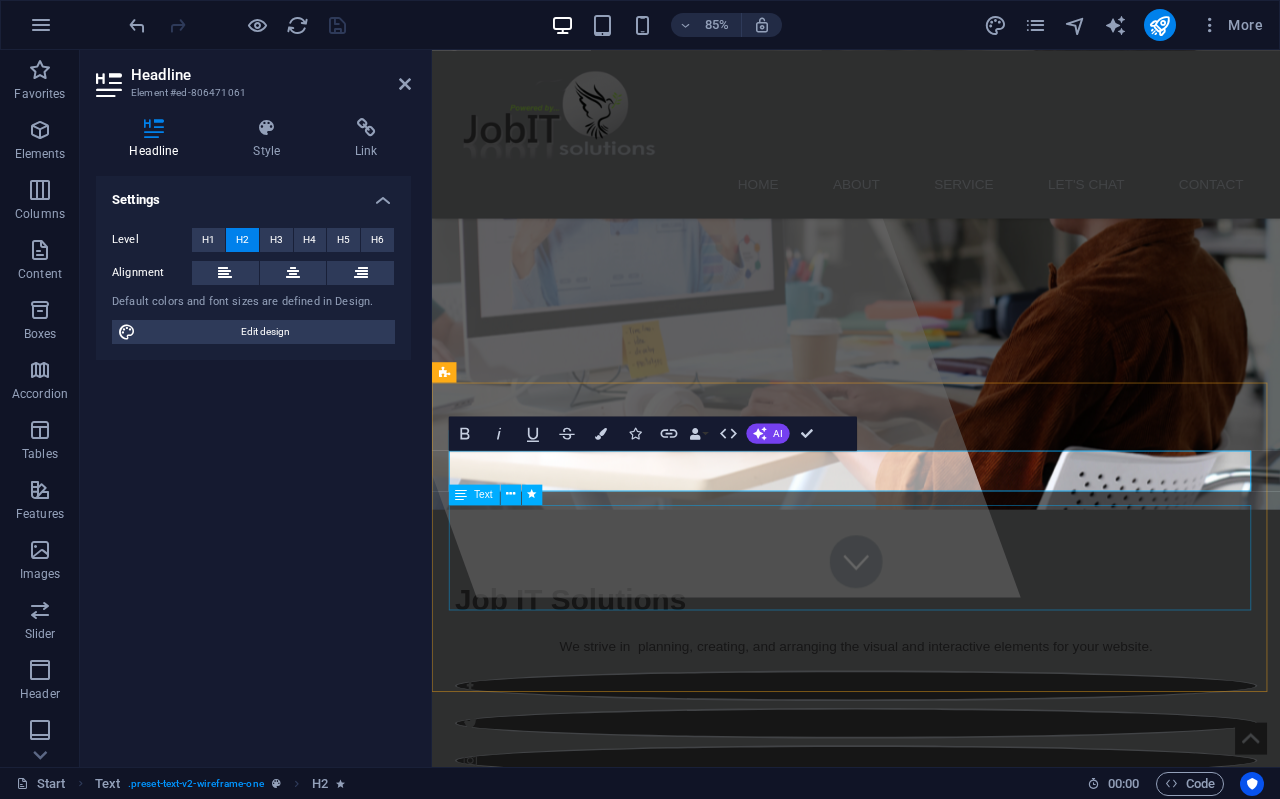click on "JobIT Solutions is a highly dynamic company that was established in 2006.  We have always been focusing on creating the visual layout and user experience of websites. We have also been handling the aesthetic and usability aspects, like the site's appearance, navigation, and overall feel, while developers handle the underlying code.  Essentially, we make websites look good and function well for the intended audience." at bounding box center [931, 1188] 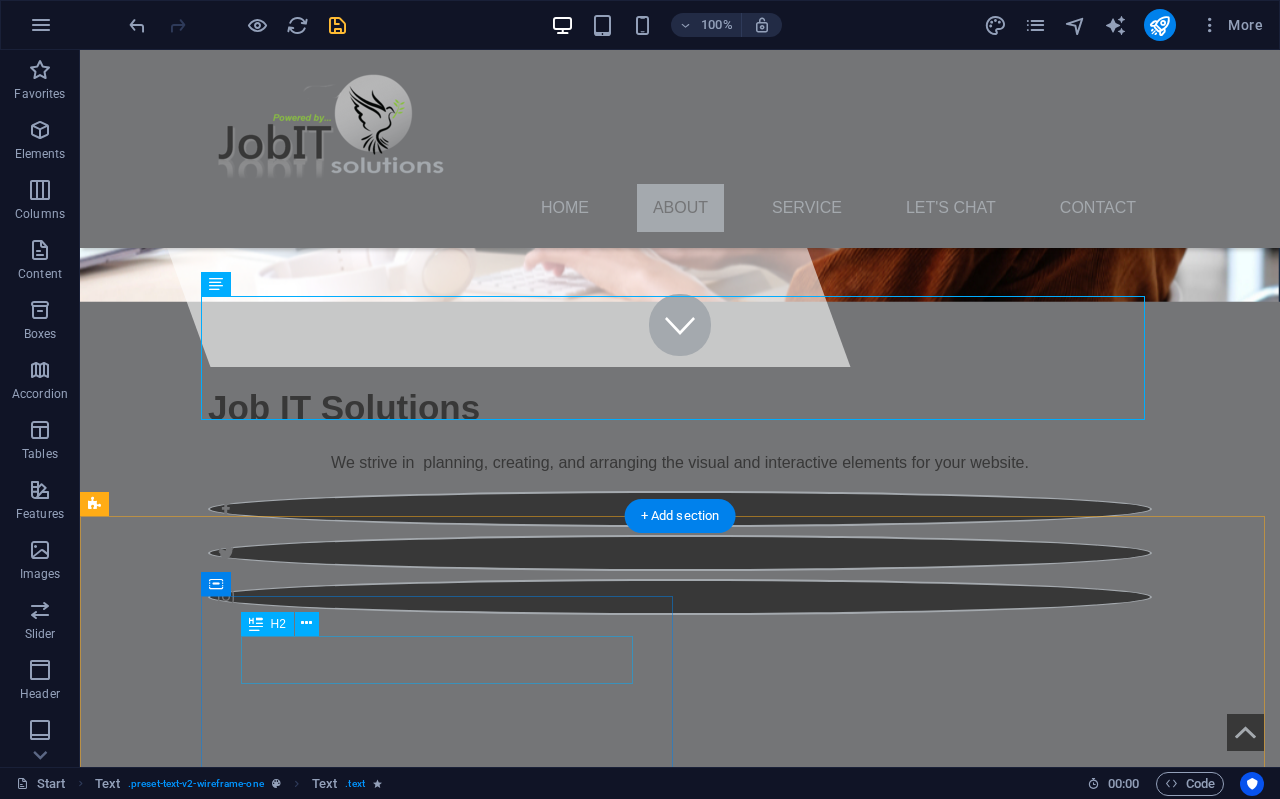 scroll, scrollTop: 600, scrollLeft: 0, axis: vertical 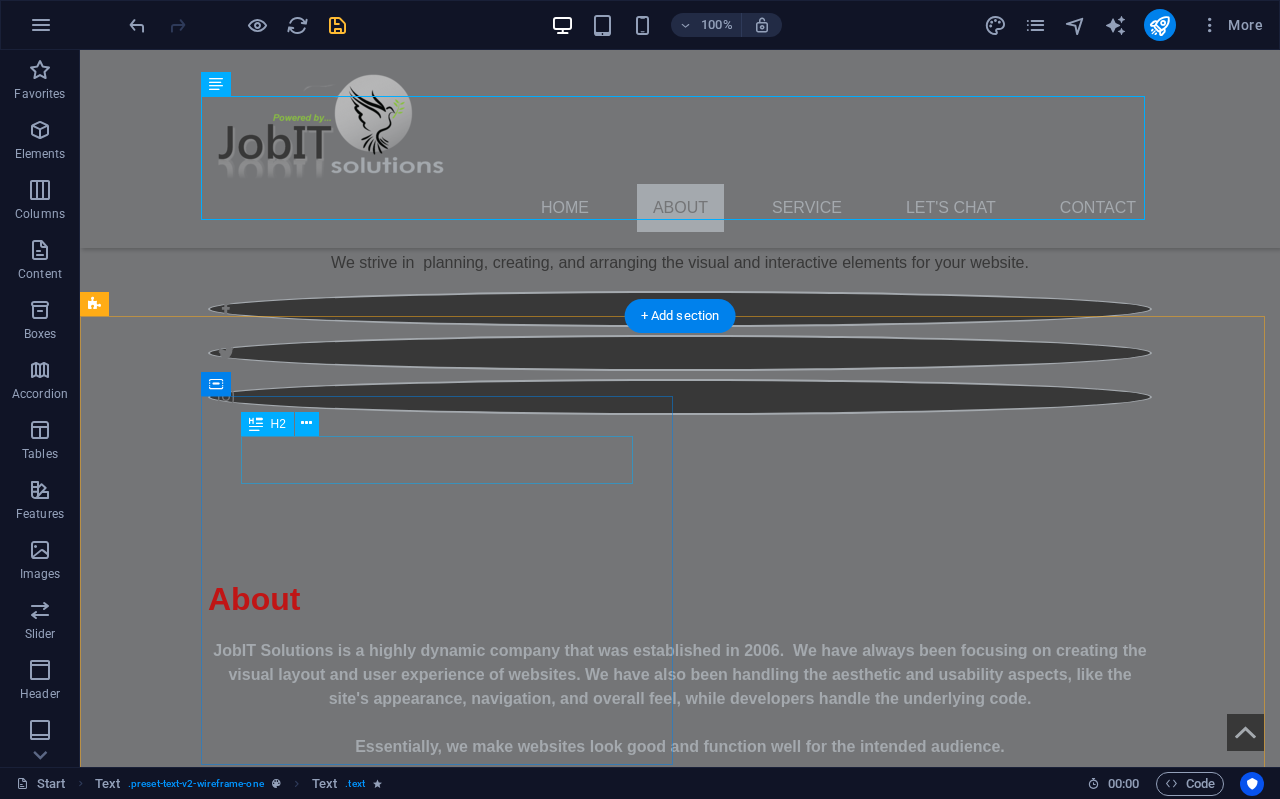 click on "The Director  & Founder" at bounding box center [568, 1716] 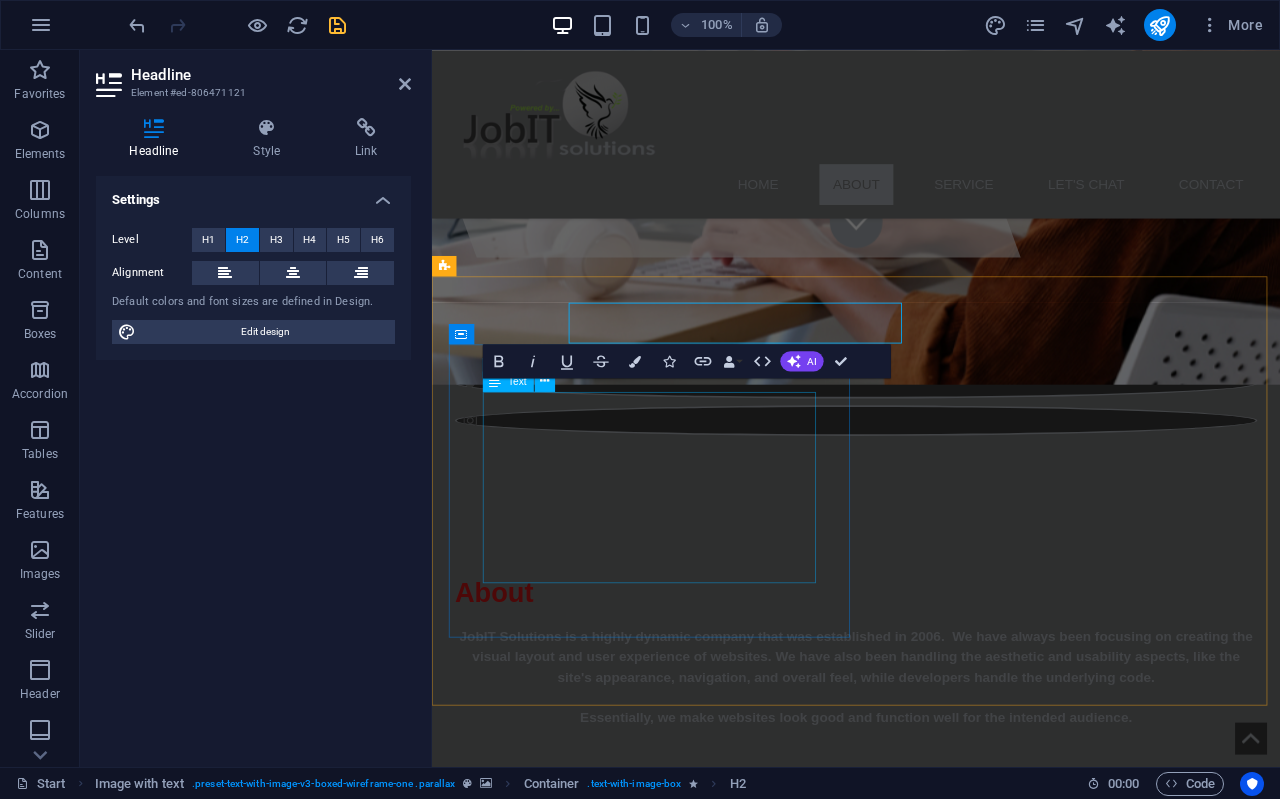 scroll, scrollTop: 689, scrollLeft: 0, axis: vertical 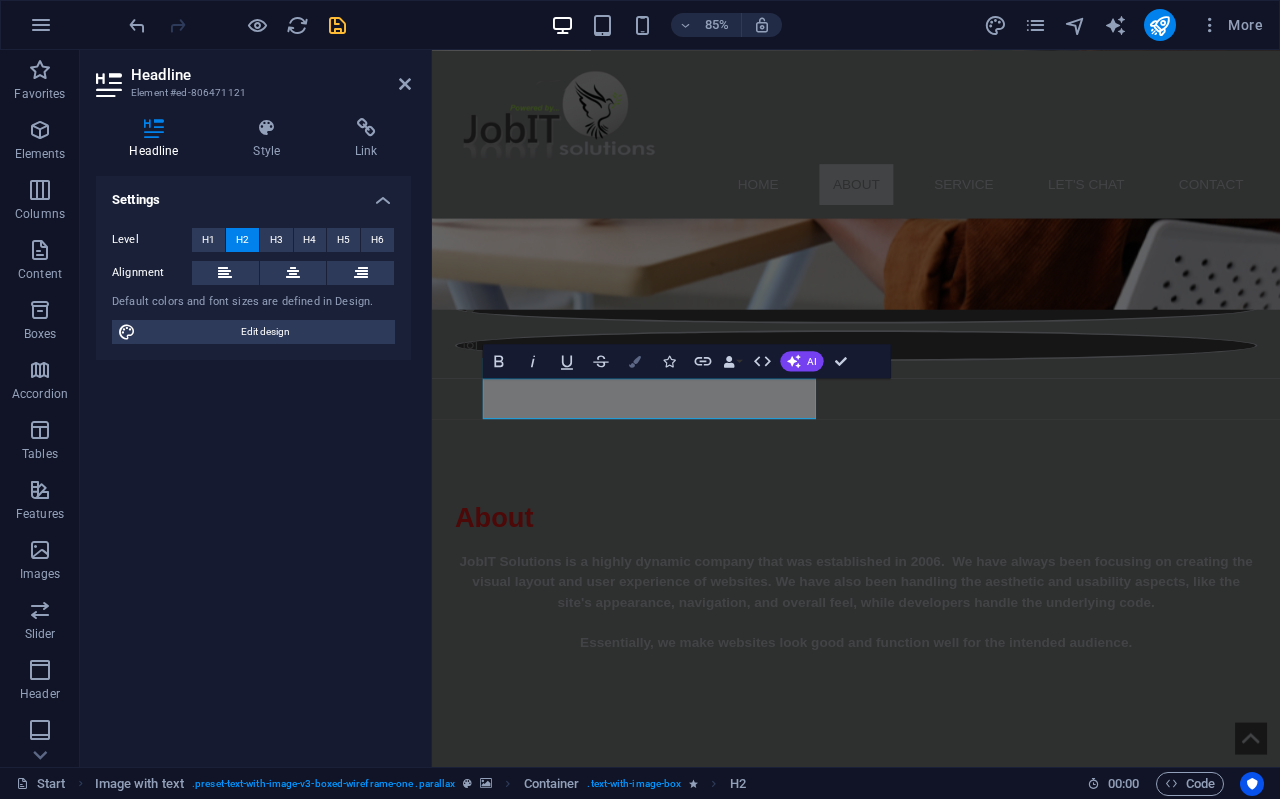 click at bounding box center (635, 361) 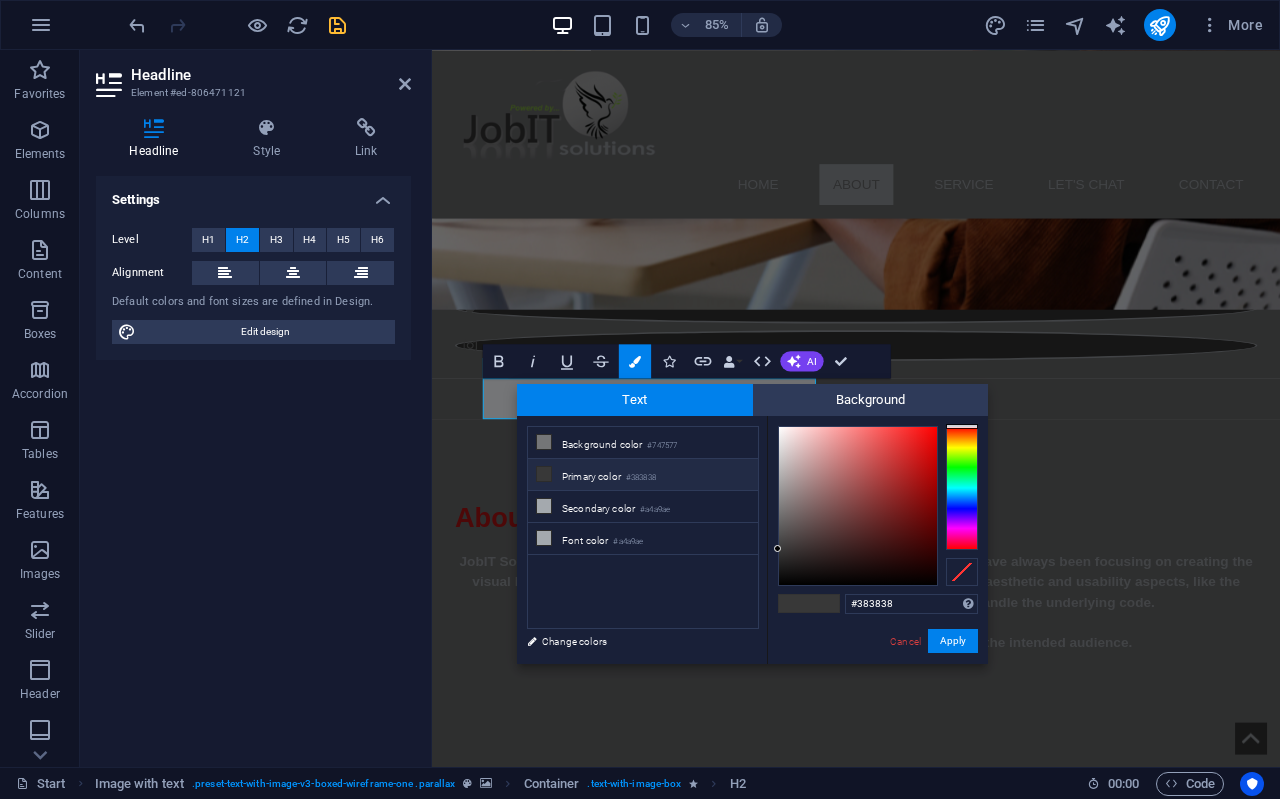 drag, startPoint x: 882, startPoint y: 612, endPoint x: 749, endPoint y: 612, distance: 133 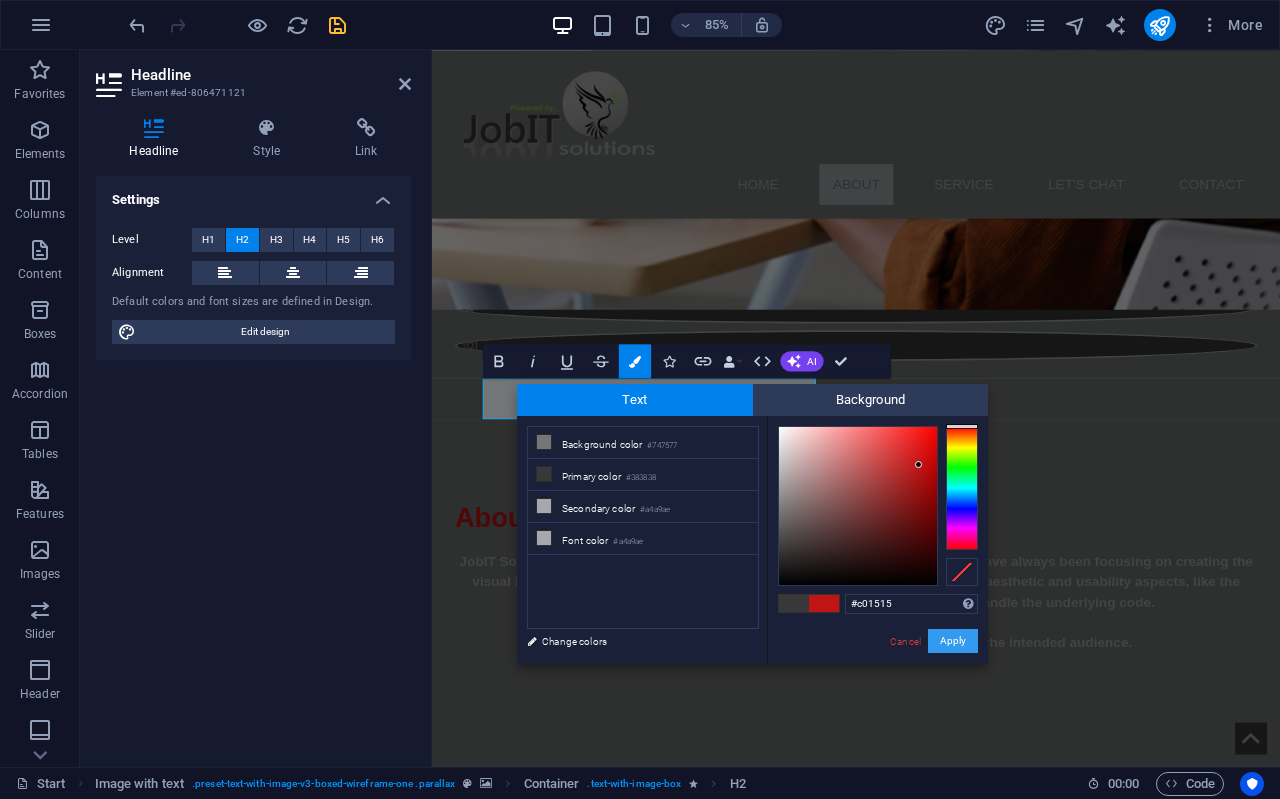 click on "Apply" at bounding box center (953, 641) 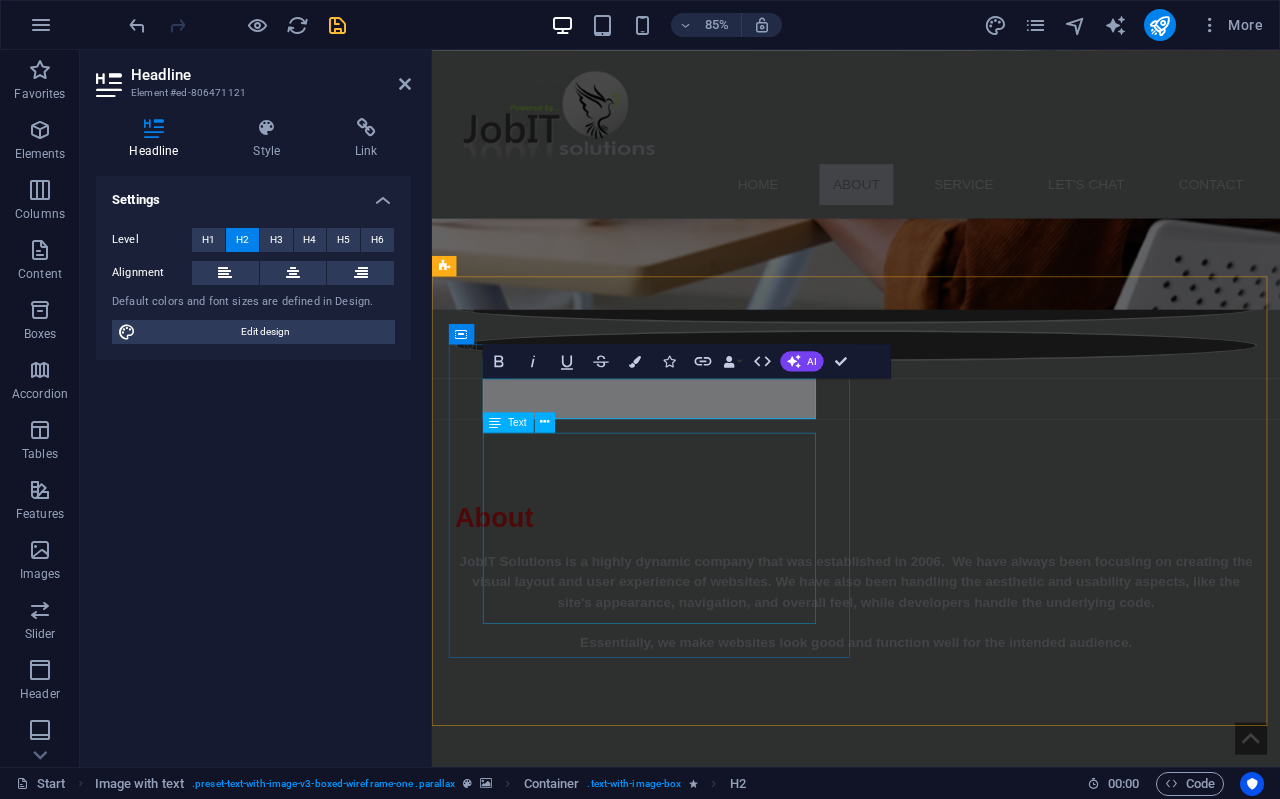 click on "The owner and founder  [FIRST] [LAST], has his roots firmly planted in the information solutions industry since 1998 whilst under the employ of DNS Networking Solutions, a subsidiary of Dimension Data where he was employed as a Junior Web Designer. He has since, empowered himself by developing and establishing the constant growth of JobIT Solutions." at bounding box center (920, 1931) 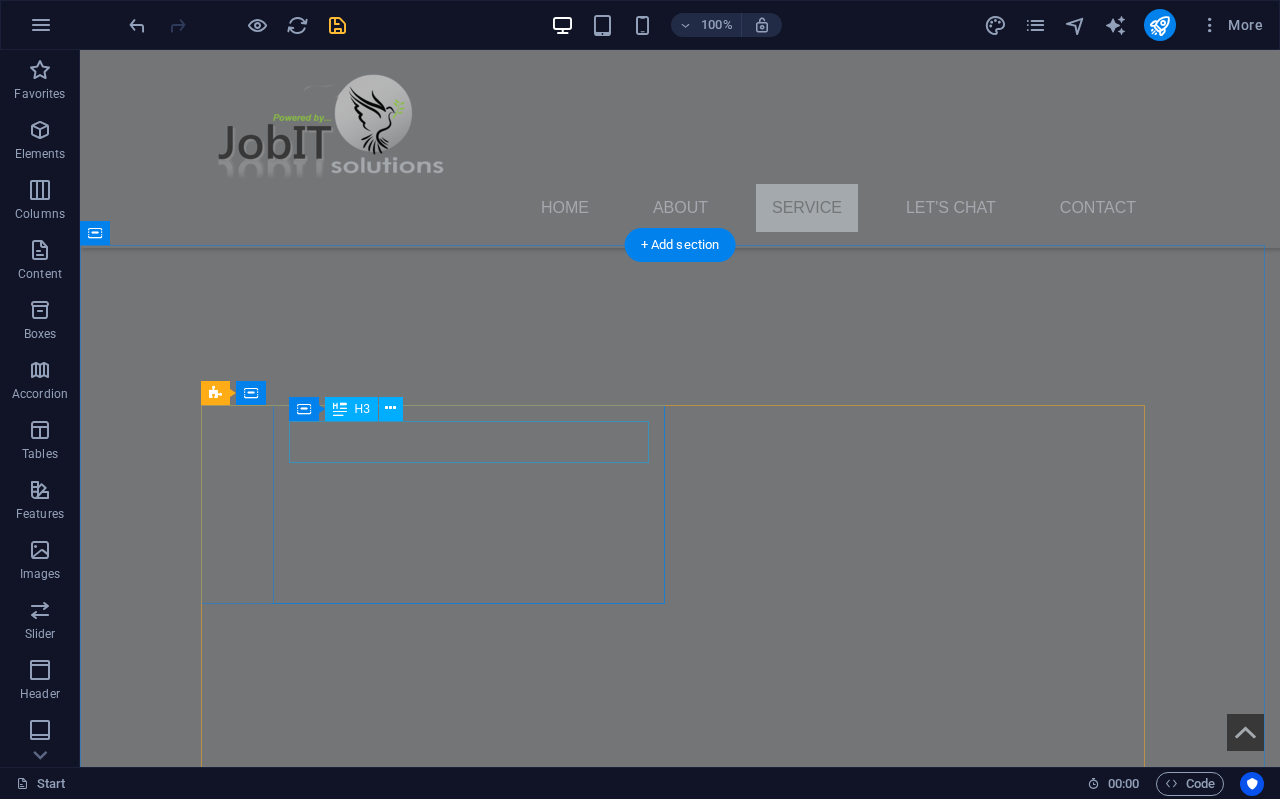 scroll, scrollTop: 1300, scrollLeft: 0, axis: vertical 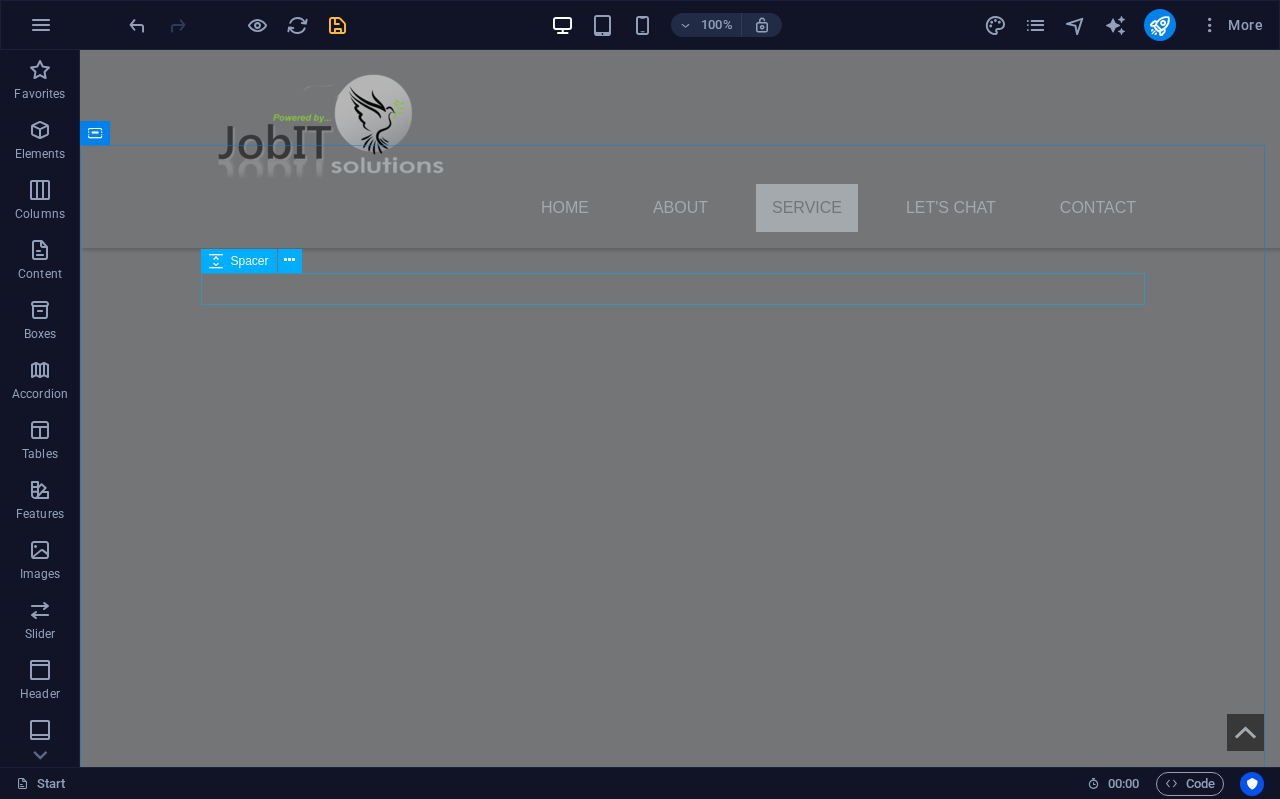 click on "Spacer" at bounding box center (250, 261) 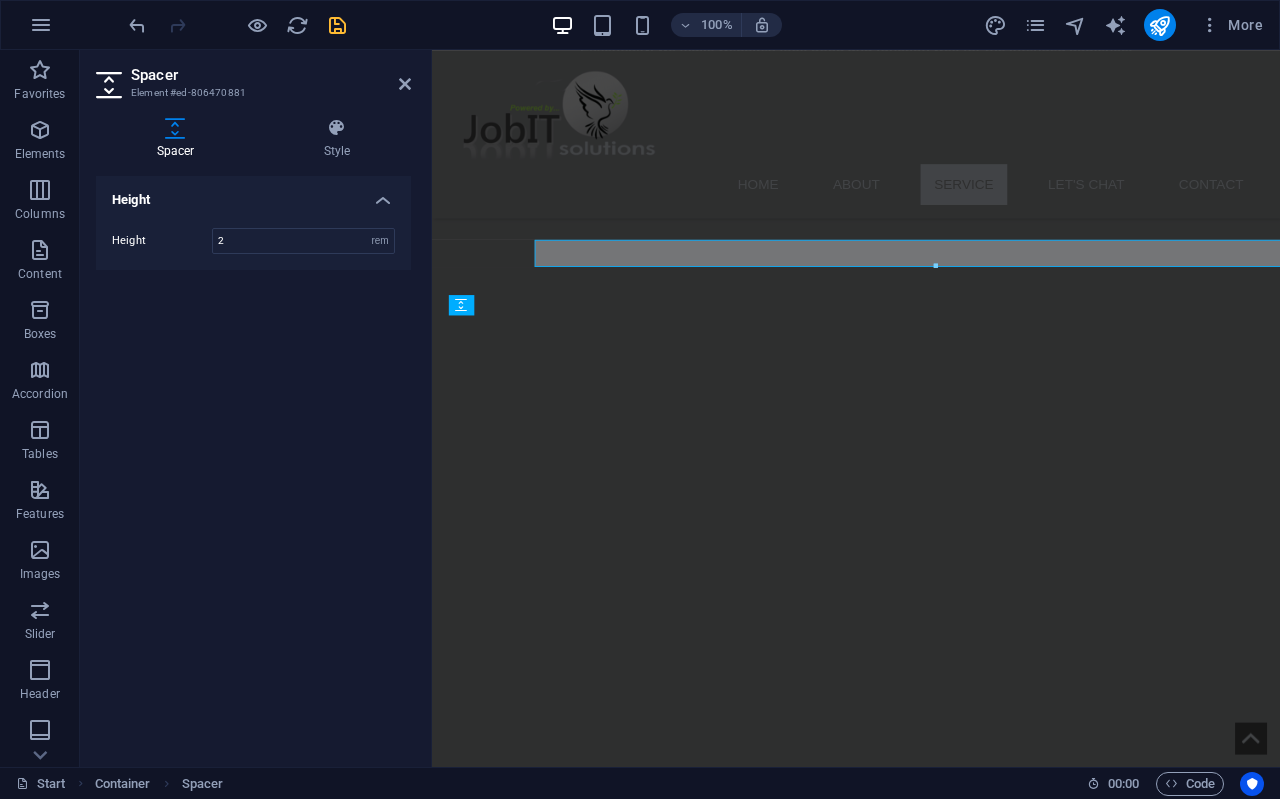 click on "Height 2 px rem vh vw" at bounding box center [253, 241] 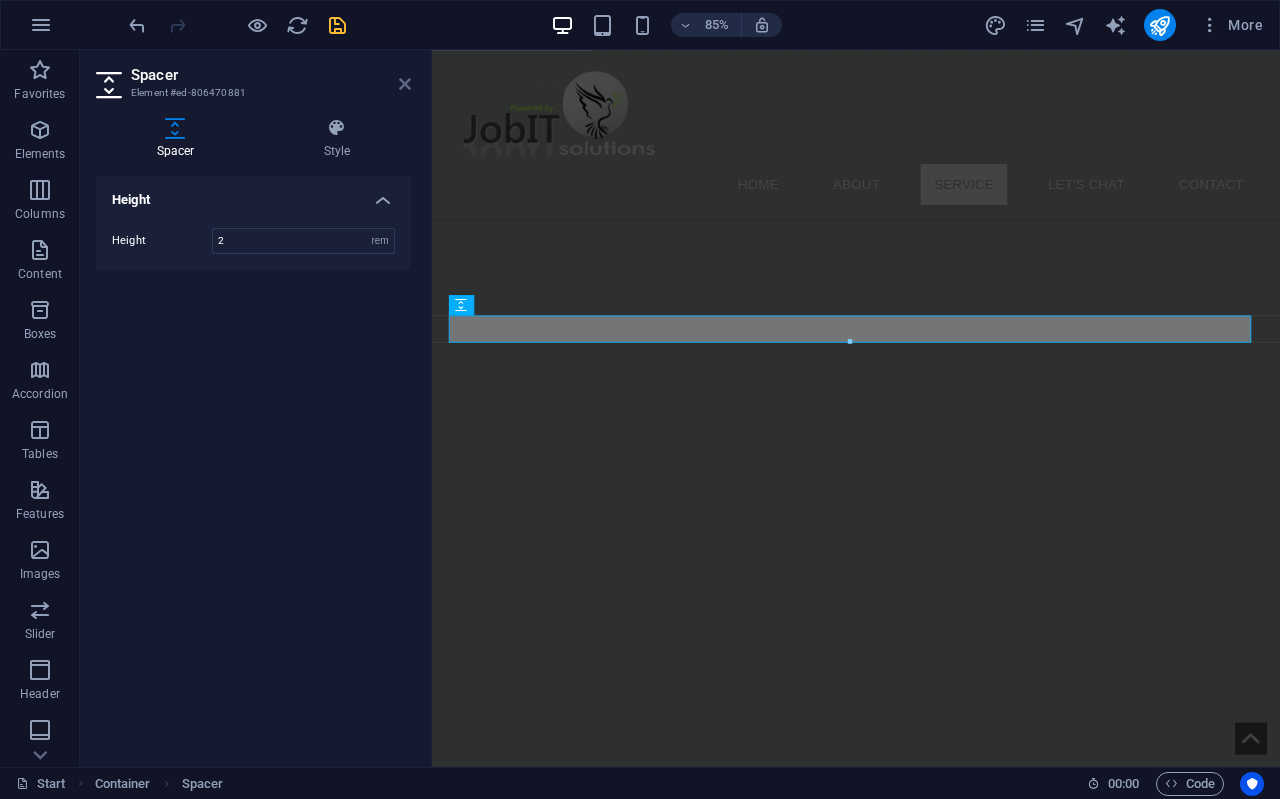 drag, startPoint x: 320, startPoint y: 40, endPoint x: 400, endPoint y: 80, distance: 89.44272 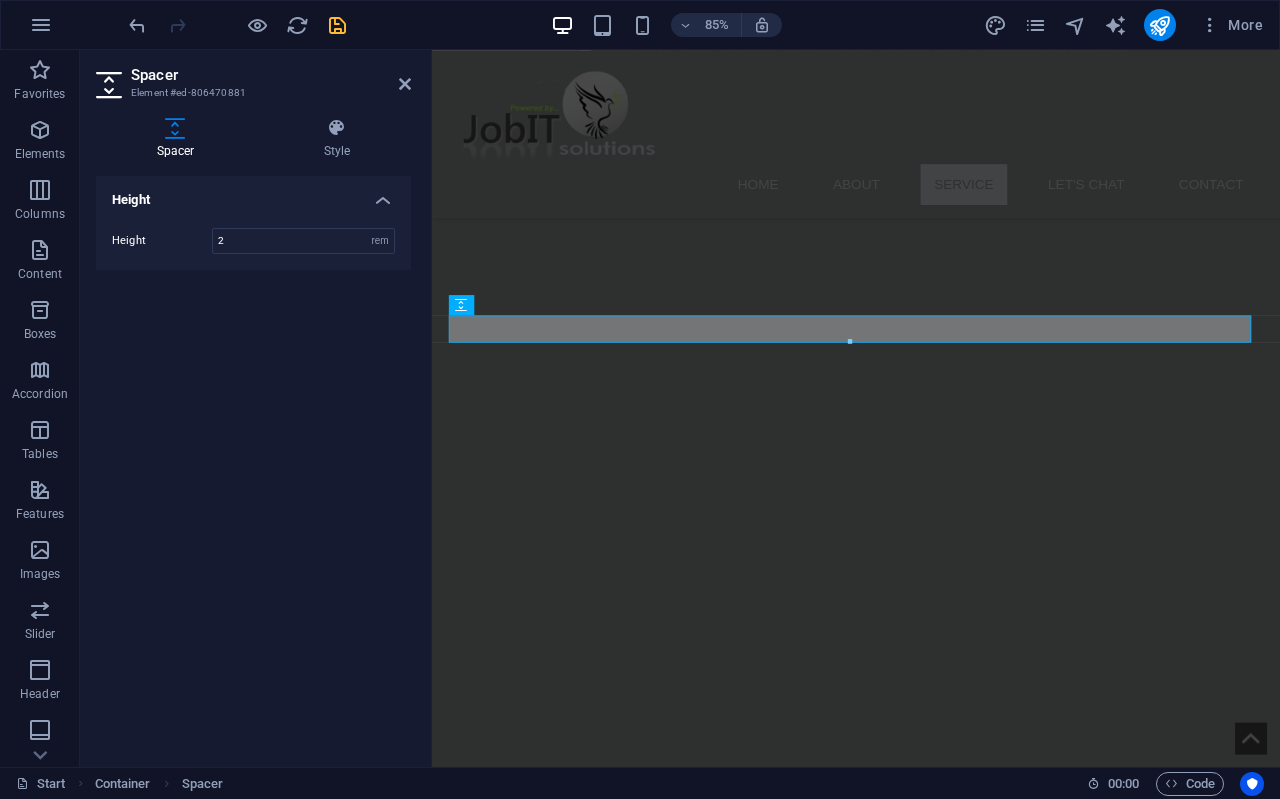 scroll, scrollTop: 1211, scrollLeft: 0, axis: vertical 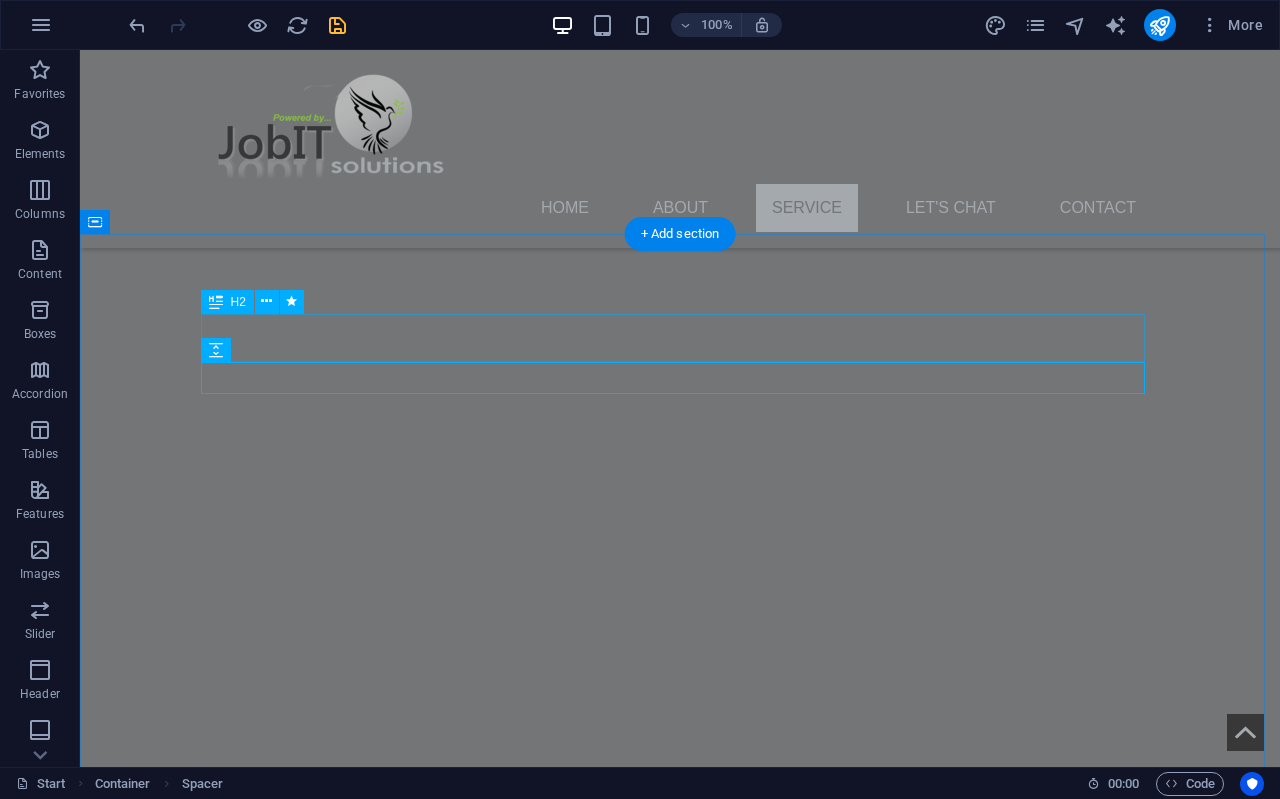 click on "Services" at bounding box center (680, 2342) 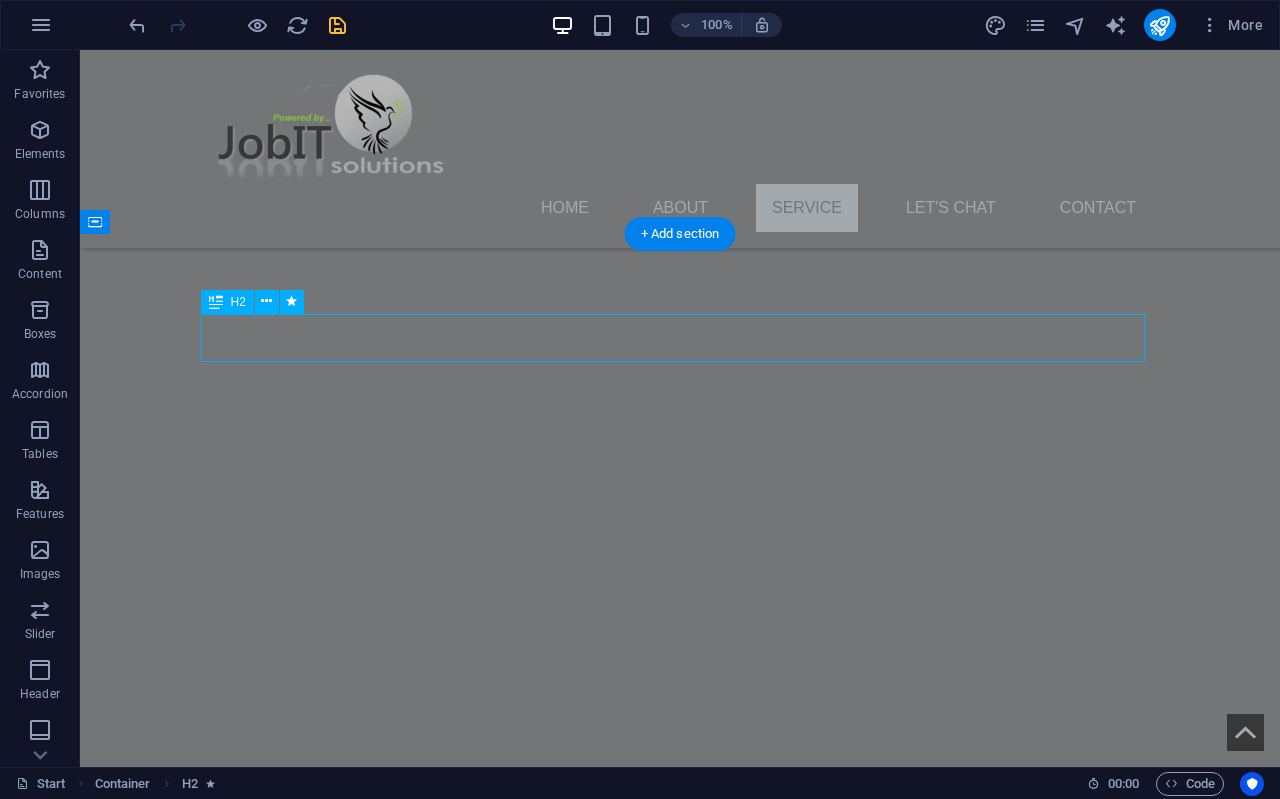 click on "Services" at bounding box center [680, 2342] 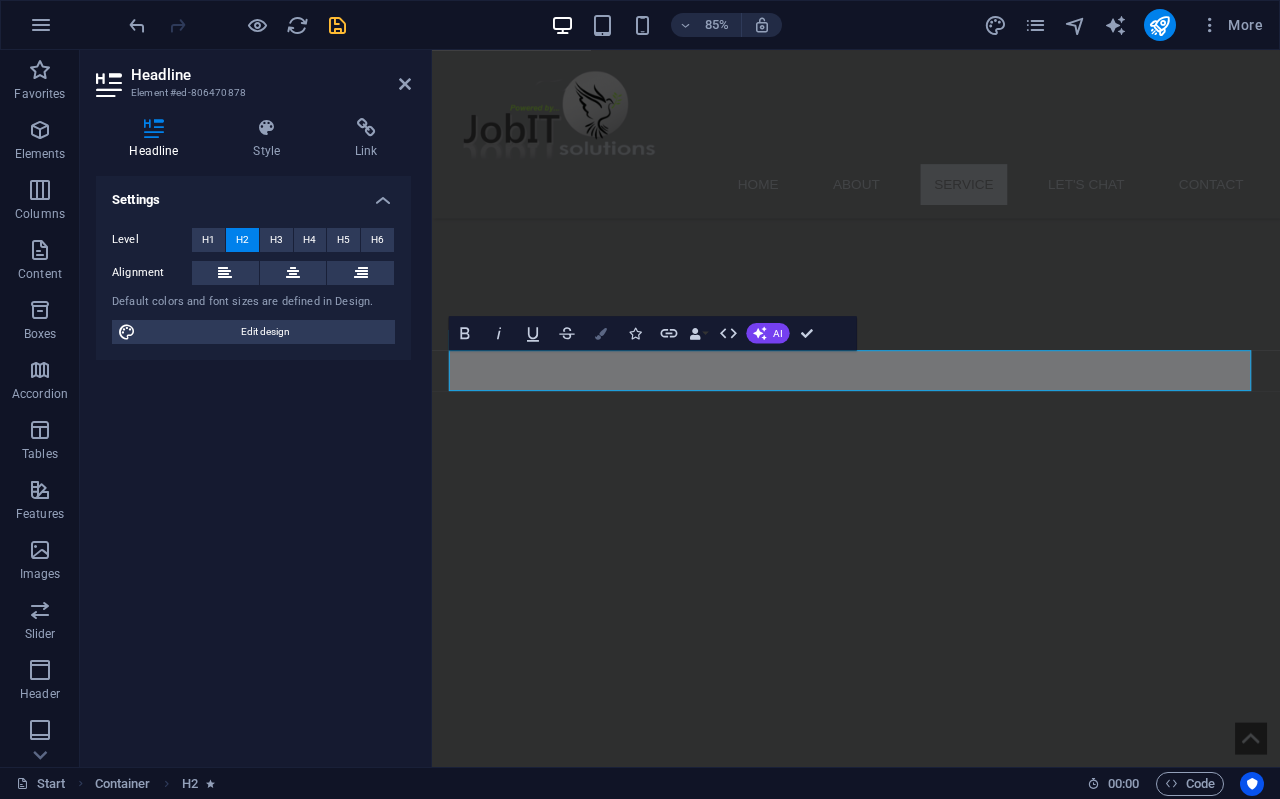 click on "Colors" at bounding box center [601, 333] 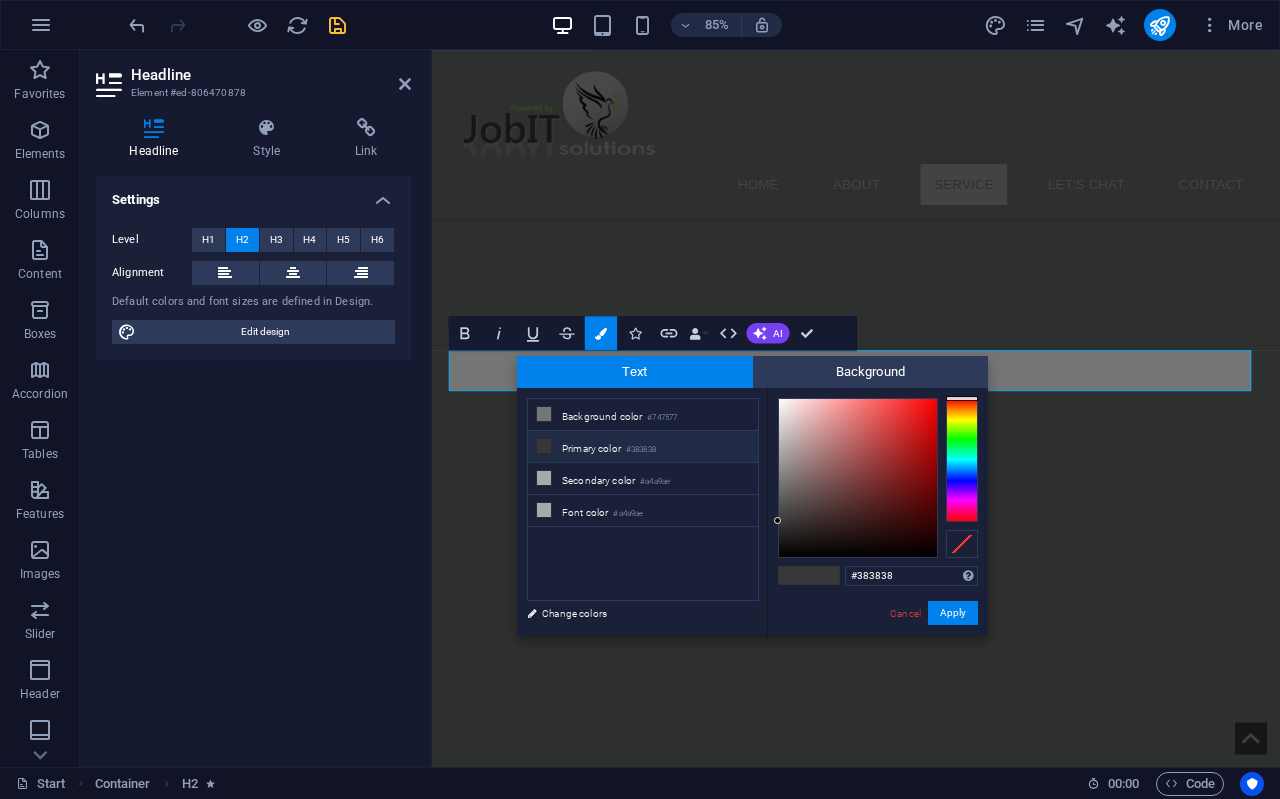drag, startPoint x: 902, startPoint y: 581, endPoint x: 780, endPoint y: 577, distance: 122.06556 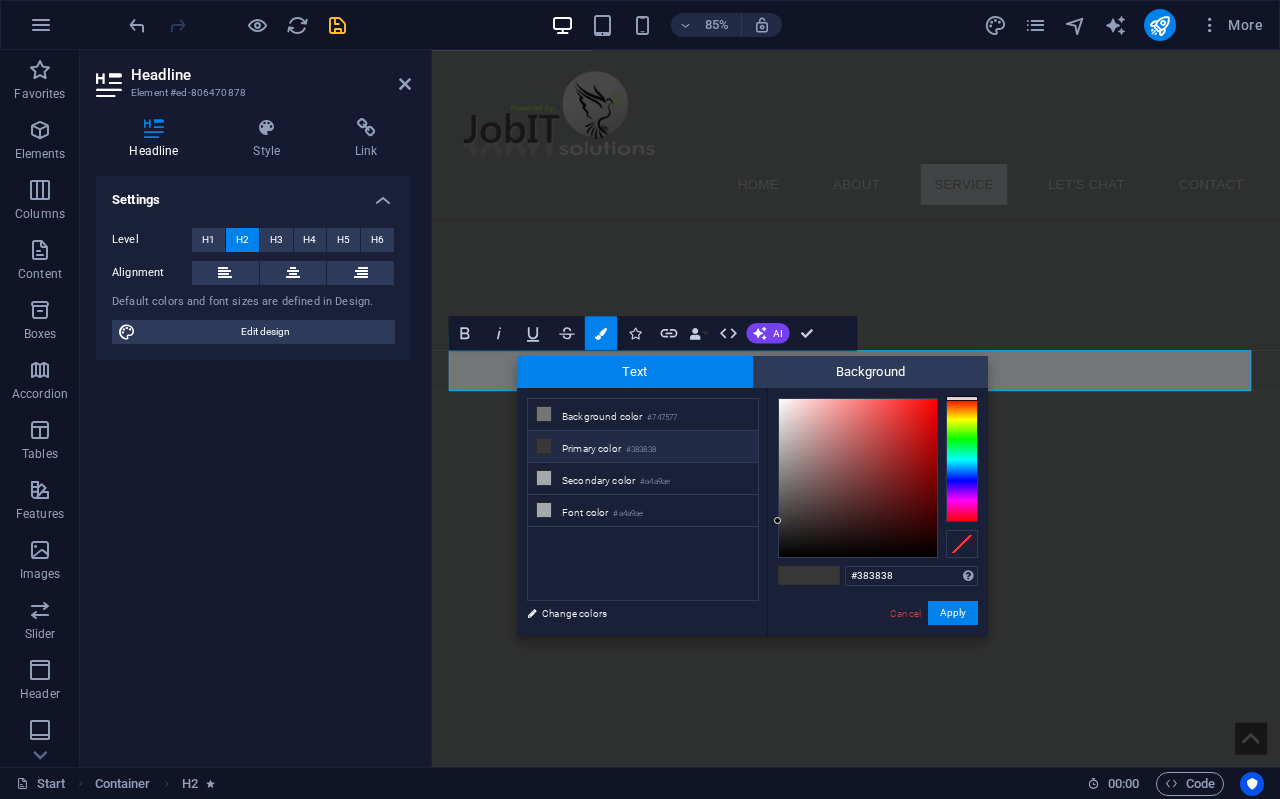 type on "#c01515" 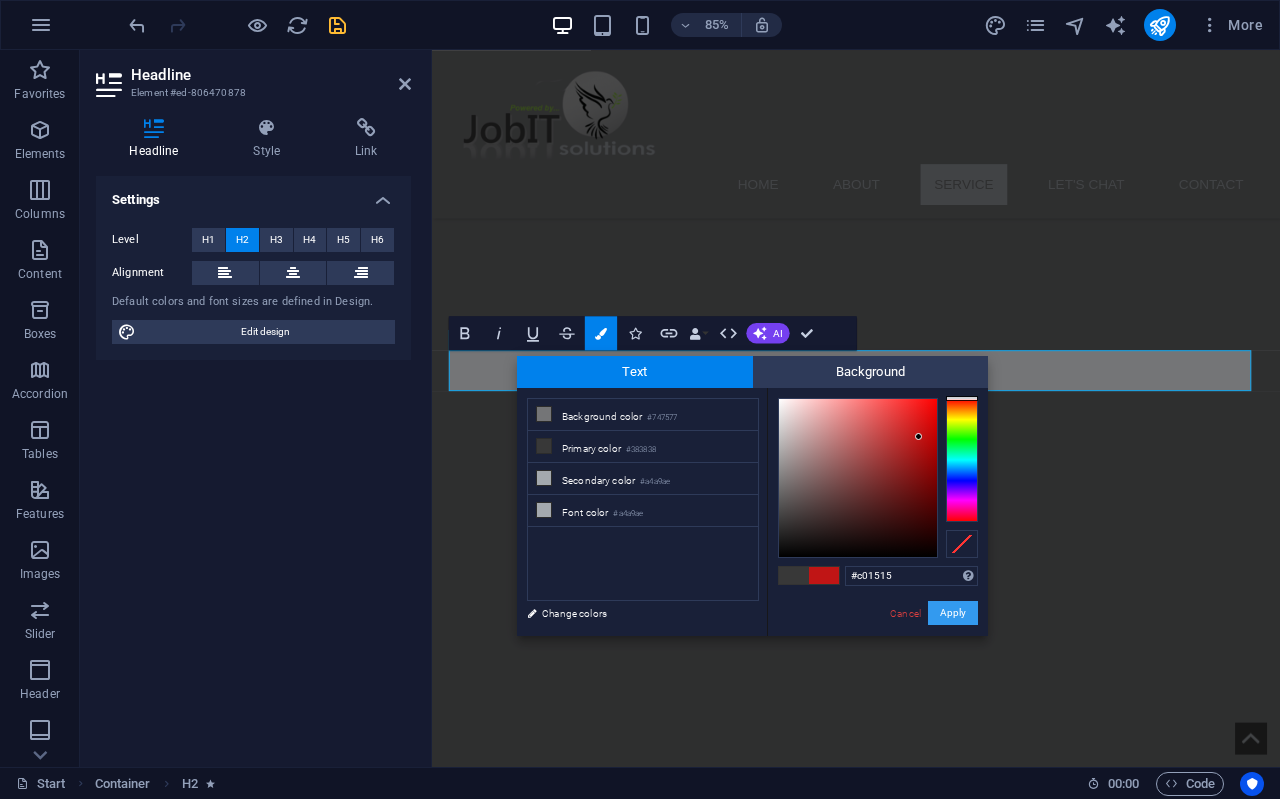click on "Apply" at bounding box center [953, 613] 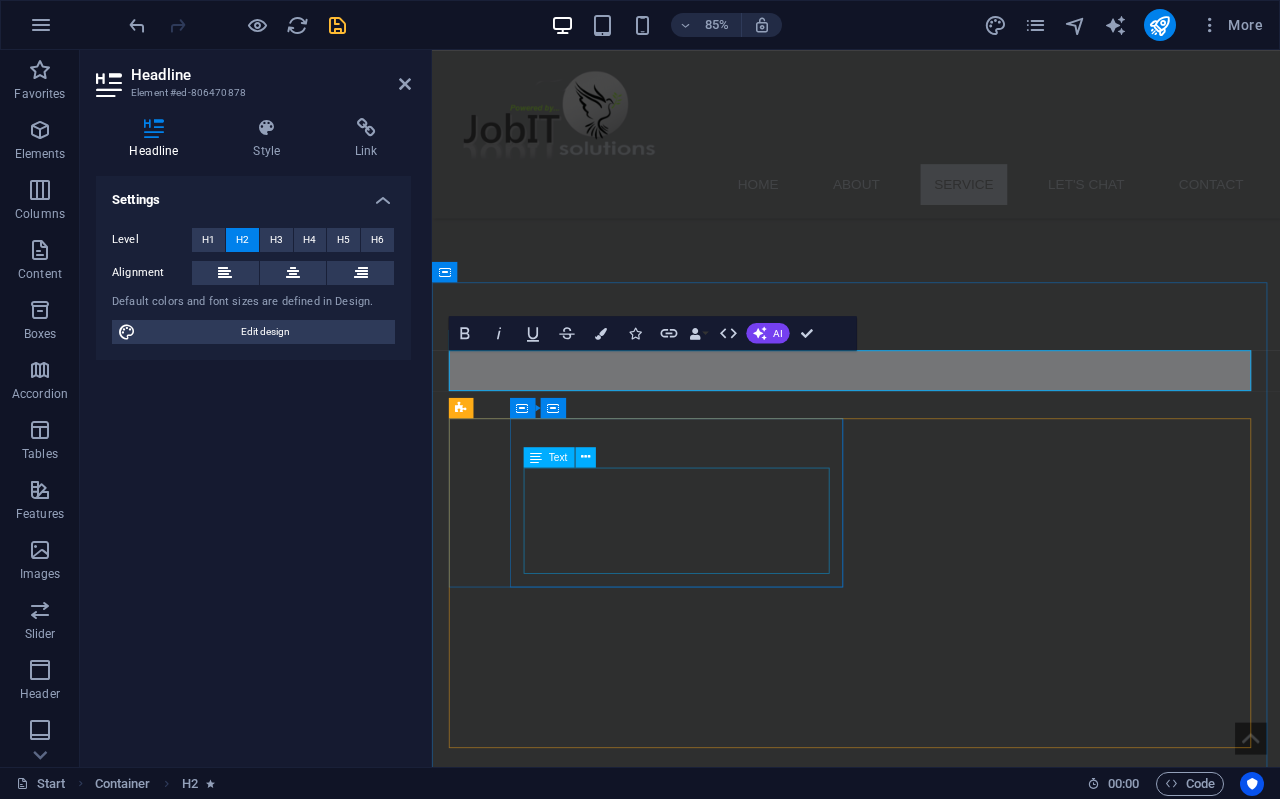 click on "Basic SEO Setup to Help You get found on Google, WhatsApp chat, Lead form & Google Maps Integration, Social media integration for brand reach, Domain registration & secure hosting, SSL certificate to secure your website." at bounding box center [691, 2656] 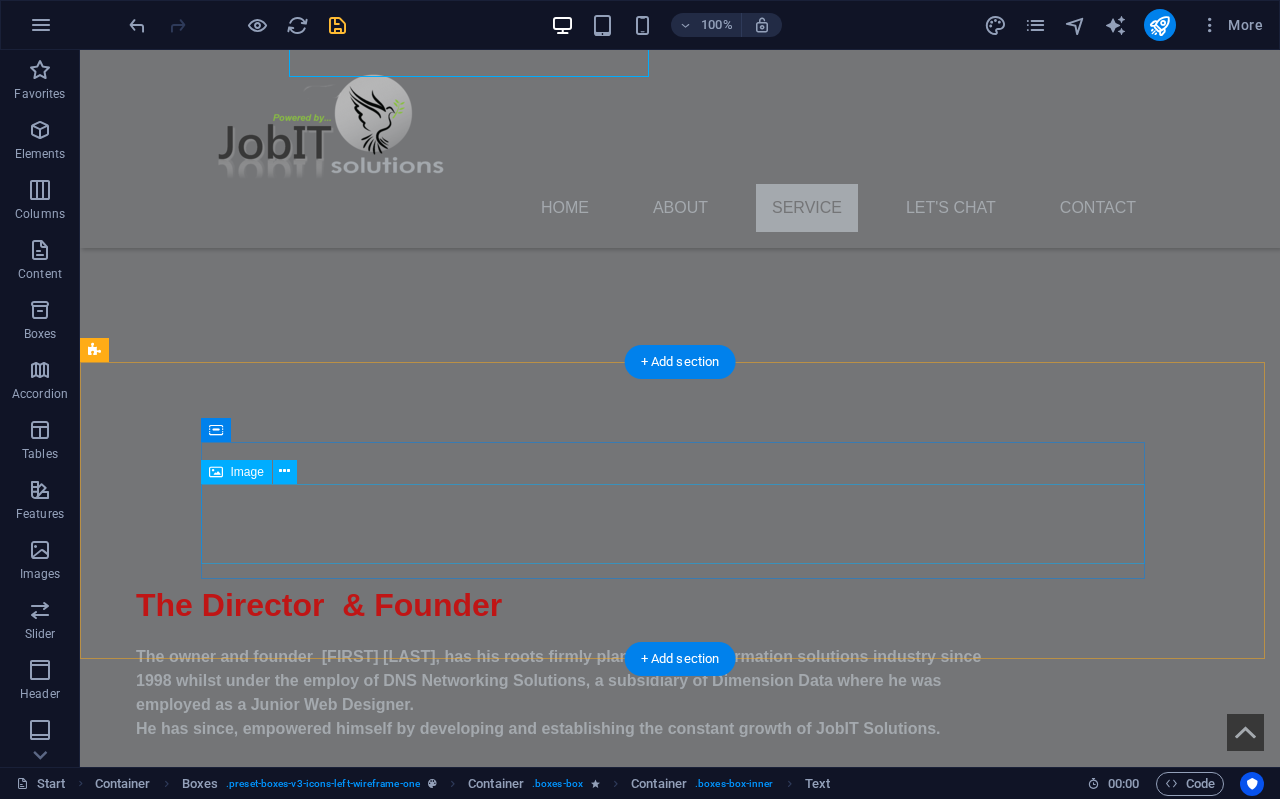 scroll, scrollTop: 1811, scrollLeft: 0, axis: vertical 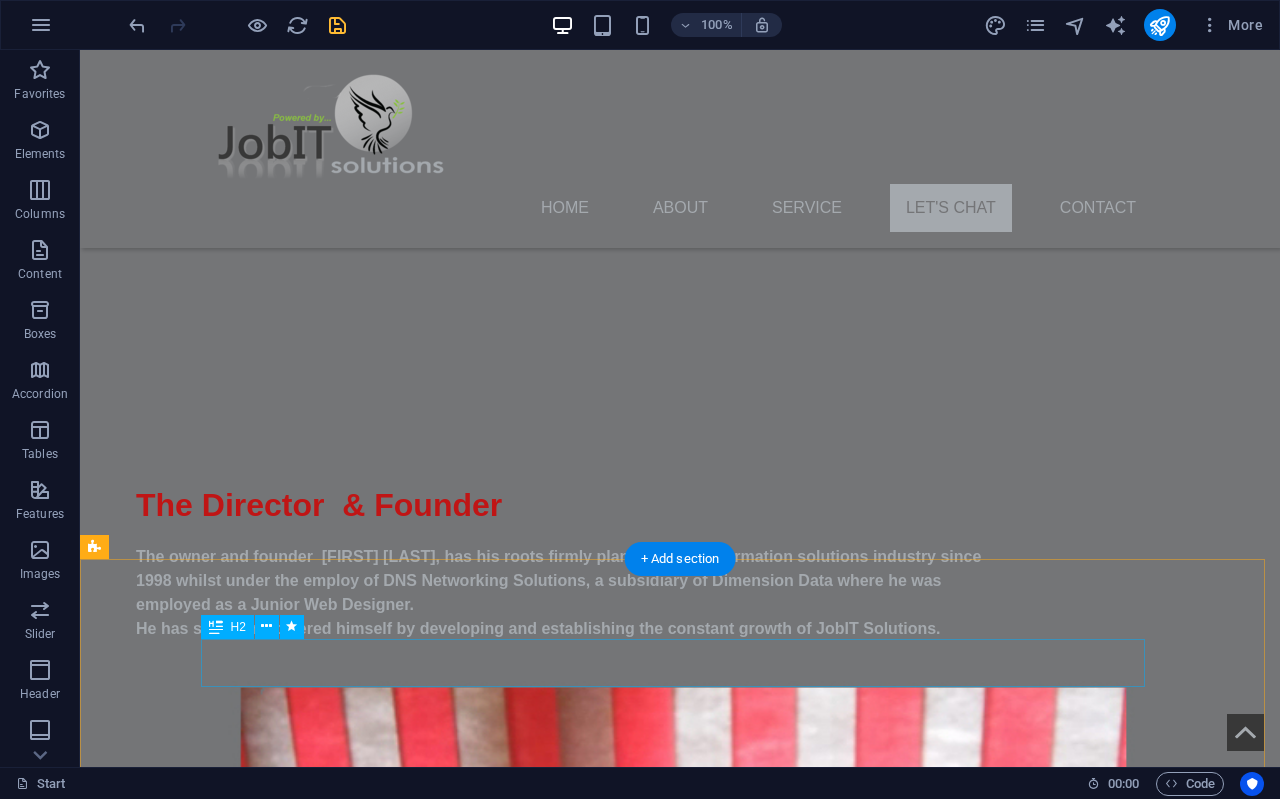 click on "Contact Us" at bounding box center [680, 3271] 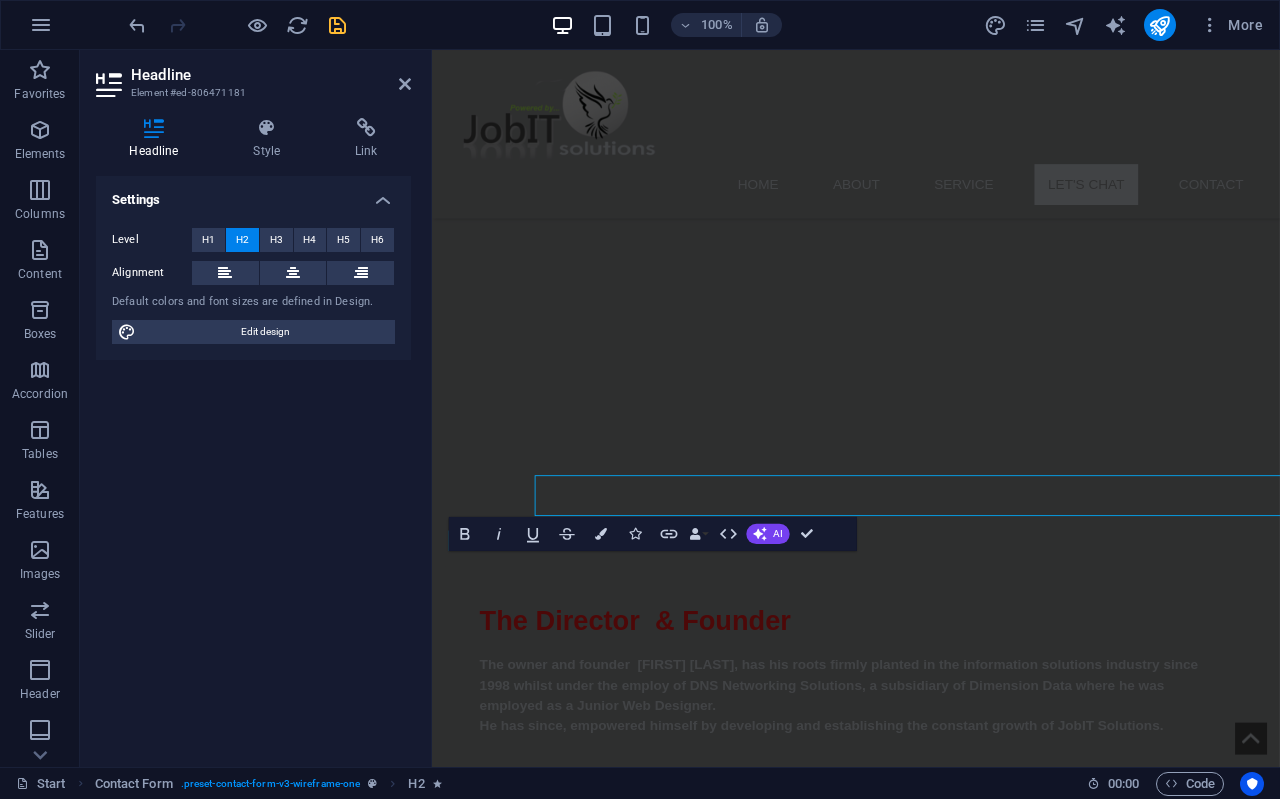 scroll, scrollTop: 1900, scrollLeft: 0, axis: vertical 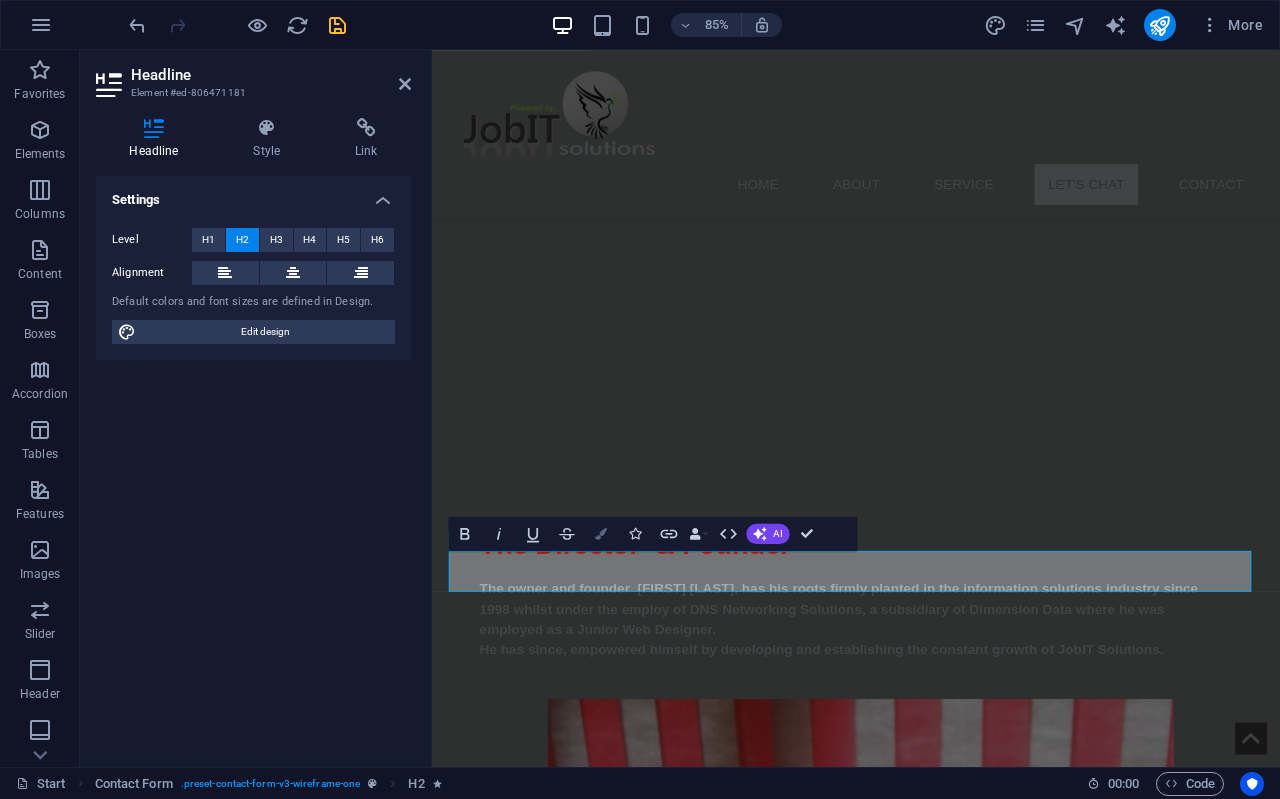 click on "Colors" at bounding box center (601, 533) 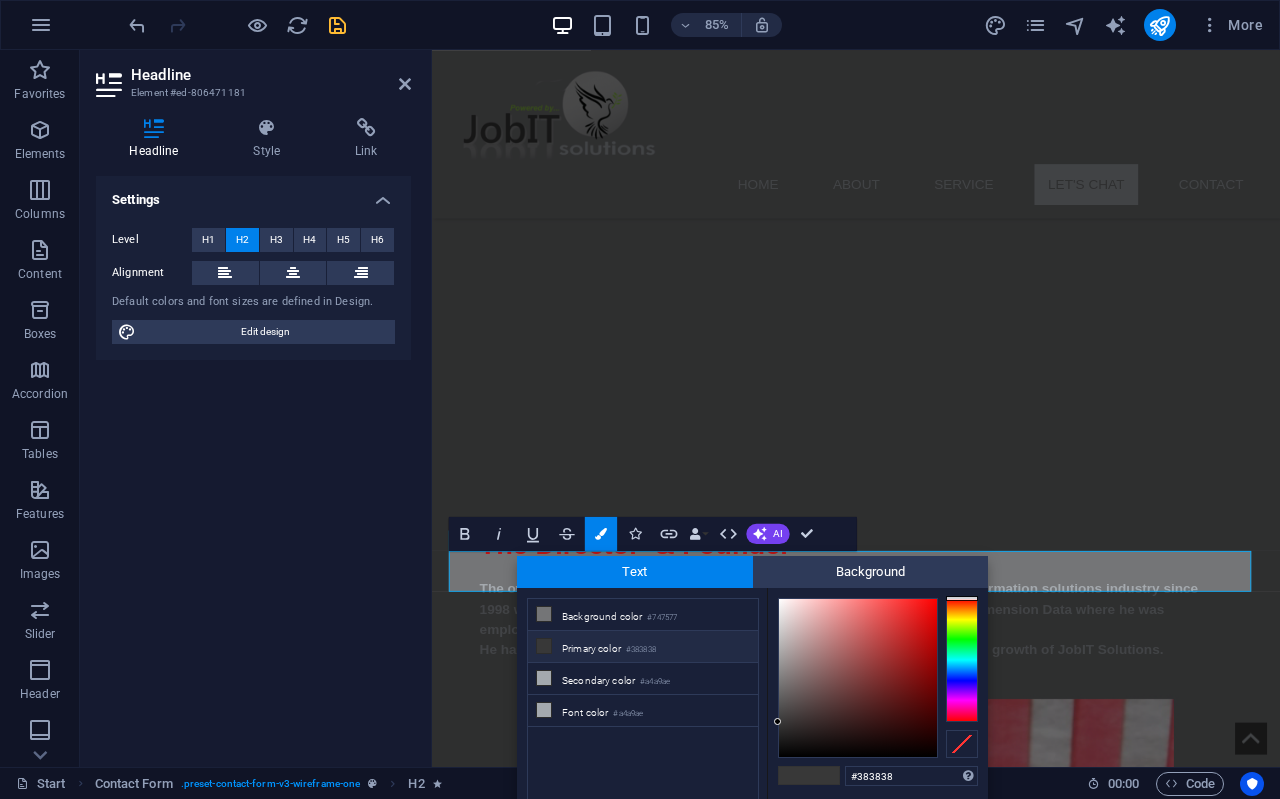 drag, startPoint x: 922, startPoint y: 780, endPoint x: 780, endPoint y: 782, distance: 142.01408 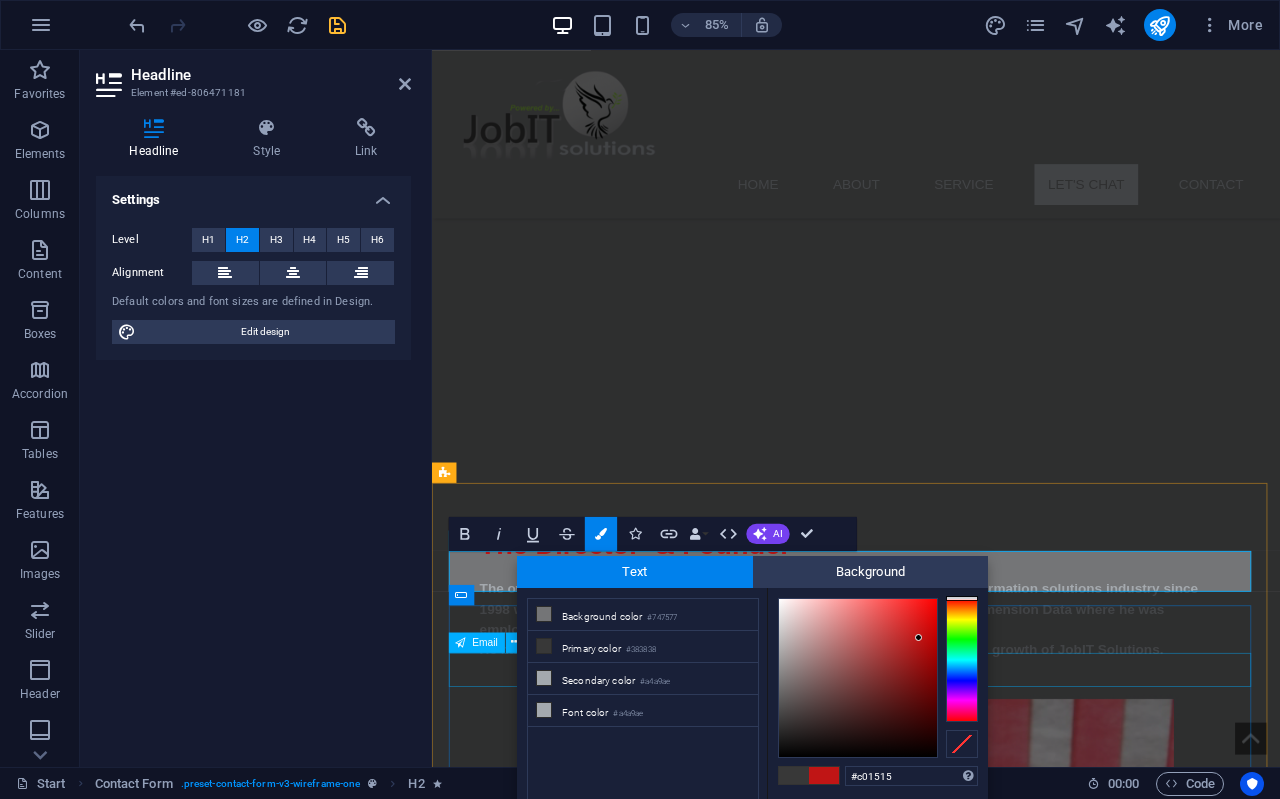 scroll, scrollTop: 2200, scrollLeft: 0, axis: vertical 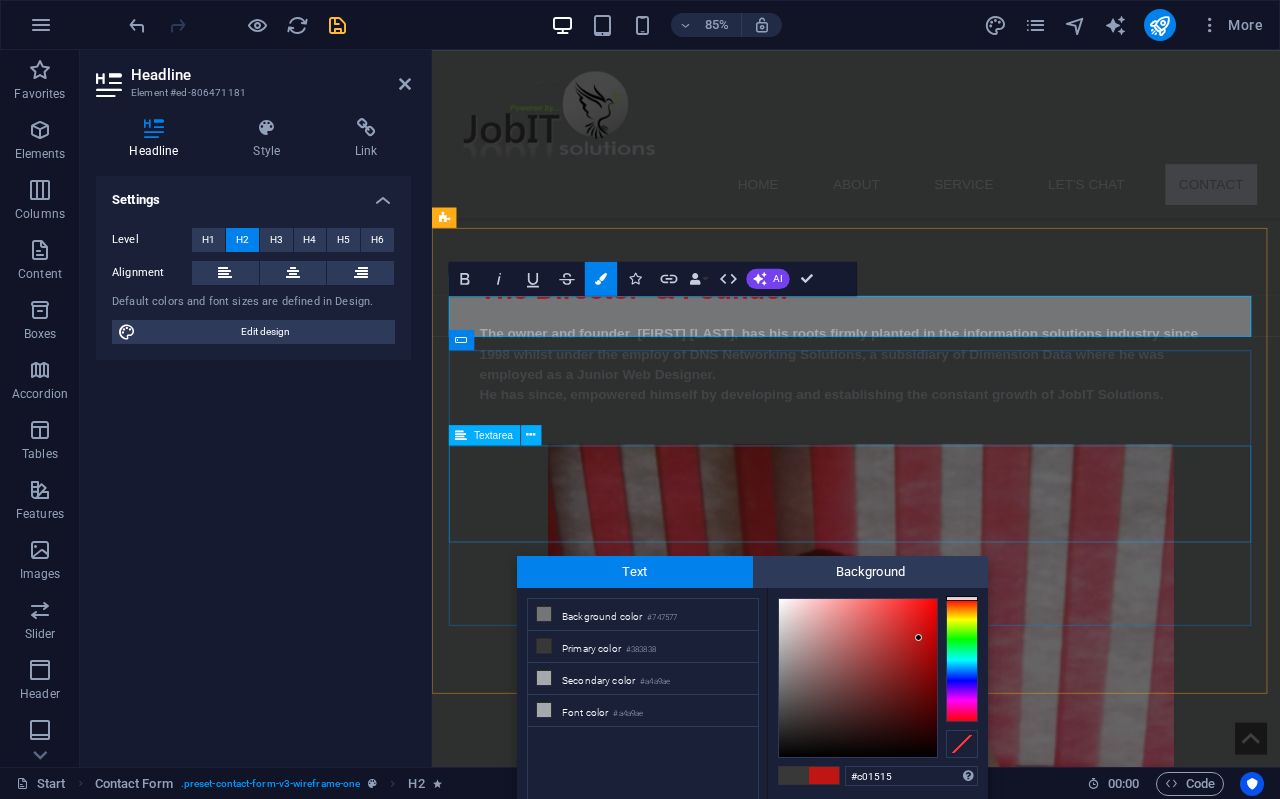 drag, startPoint x: 1154, startPoint y: 625, endPoint x: 794, endPoint y: 538, distance: 370.36334 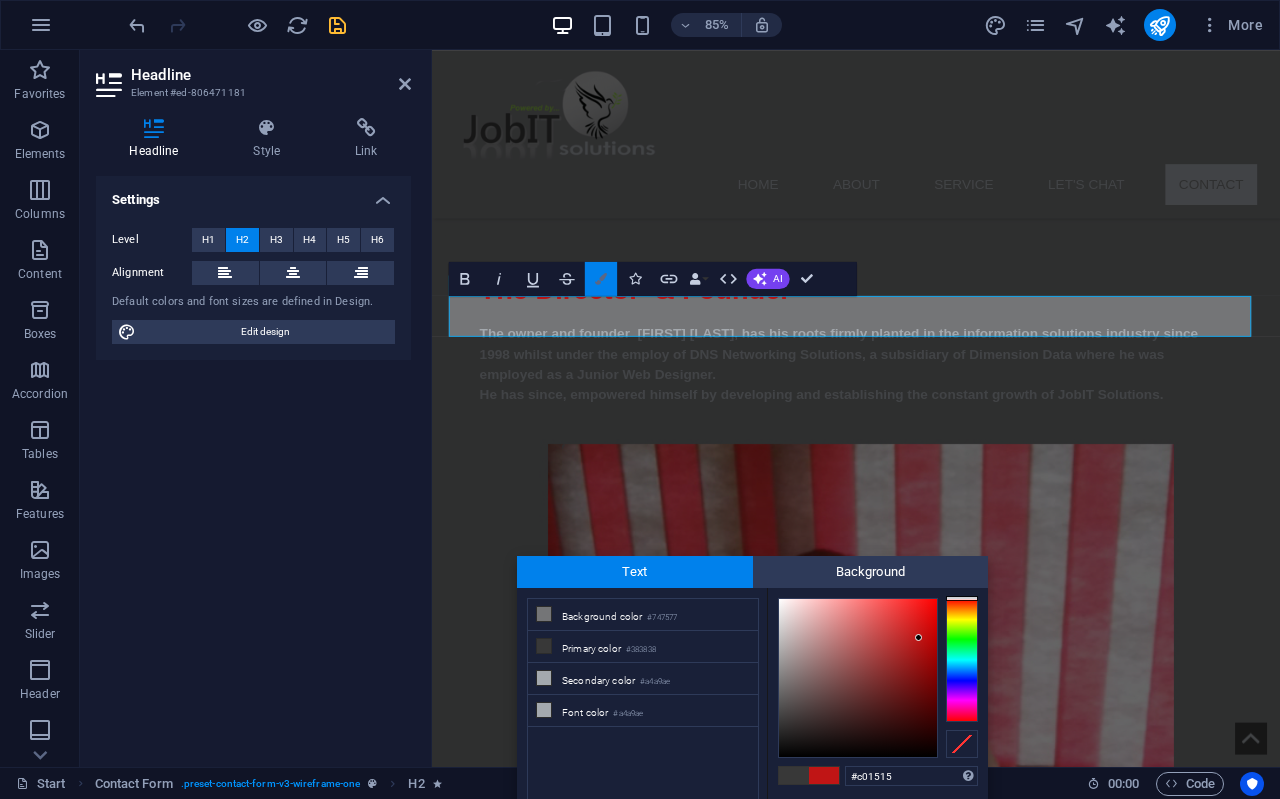click on "Colors" at bounding box center [601, 278] 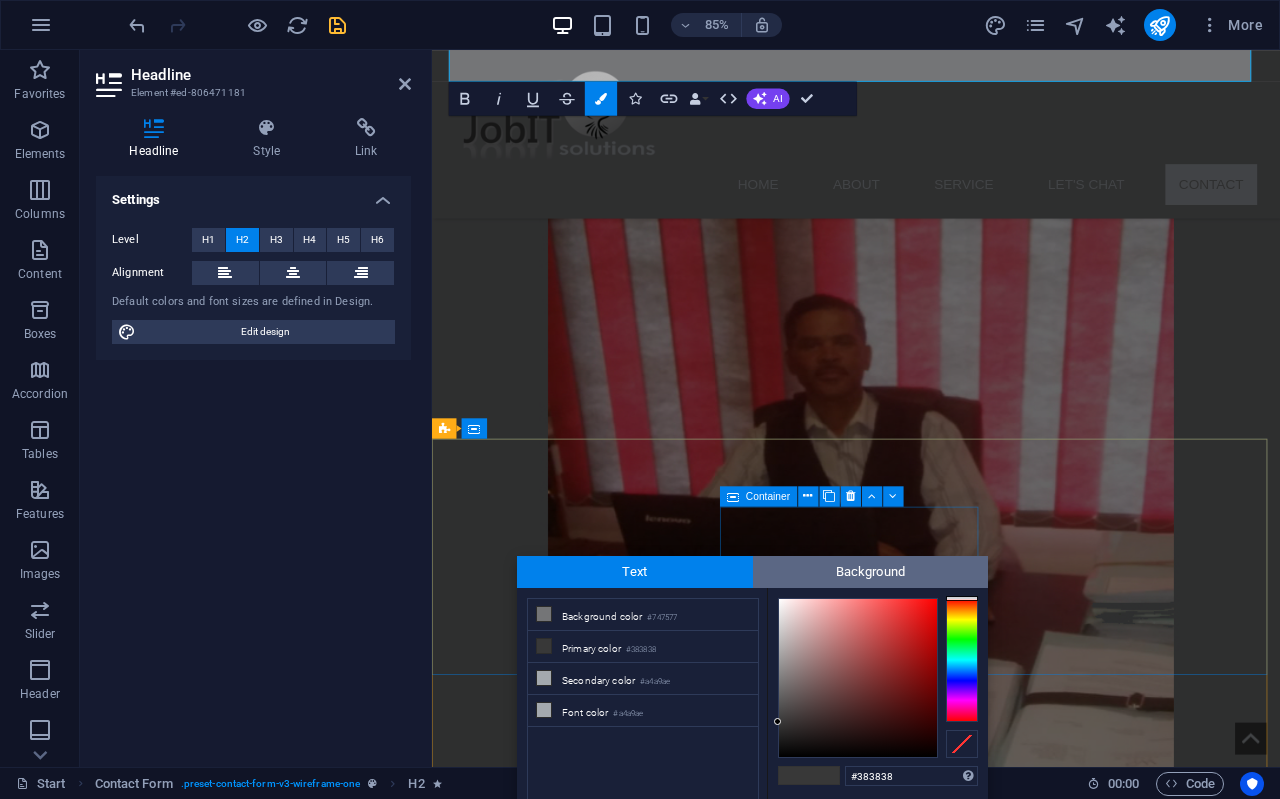 scroll, scrollTop: 2464, scrollLeft: 0, axis: vertical 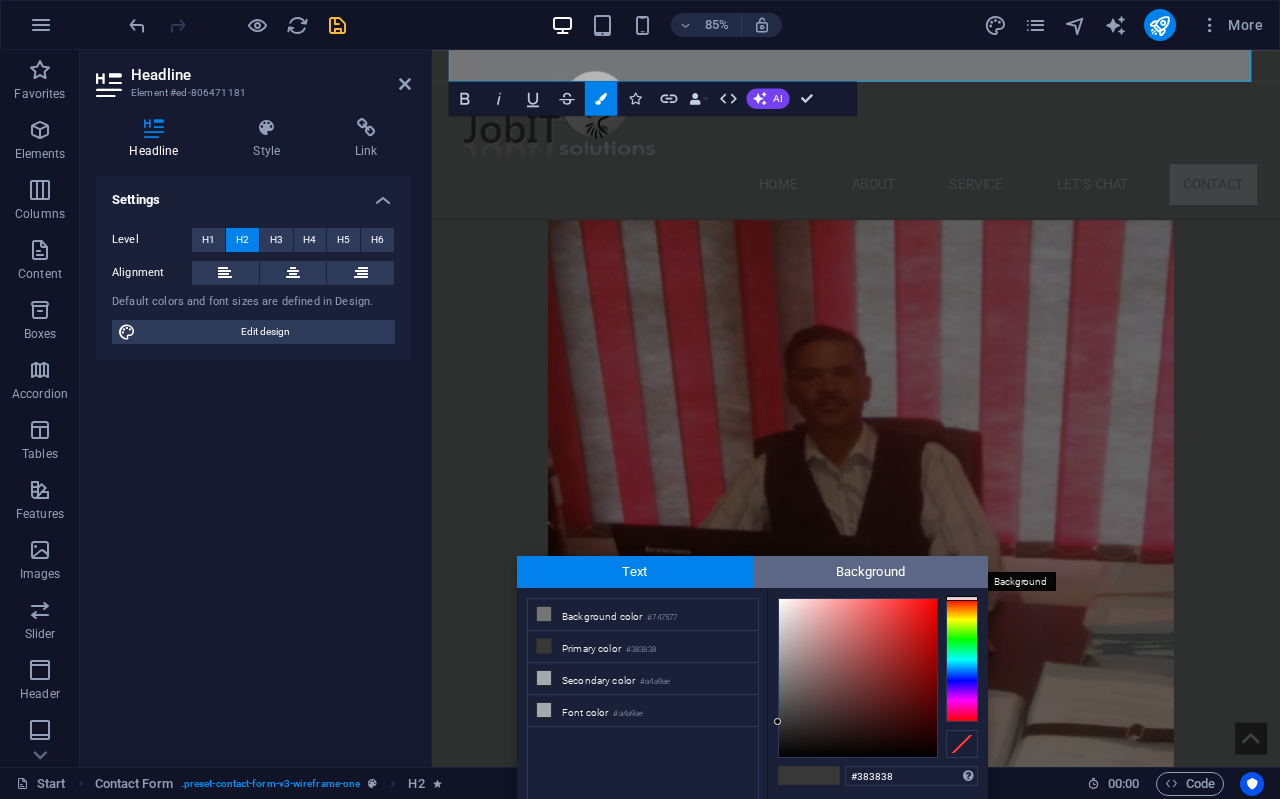 click on "Background" at bounding box center (871, 572) 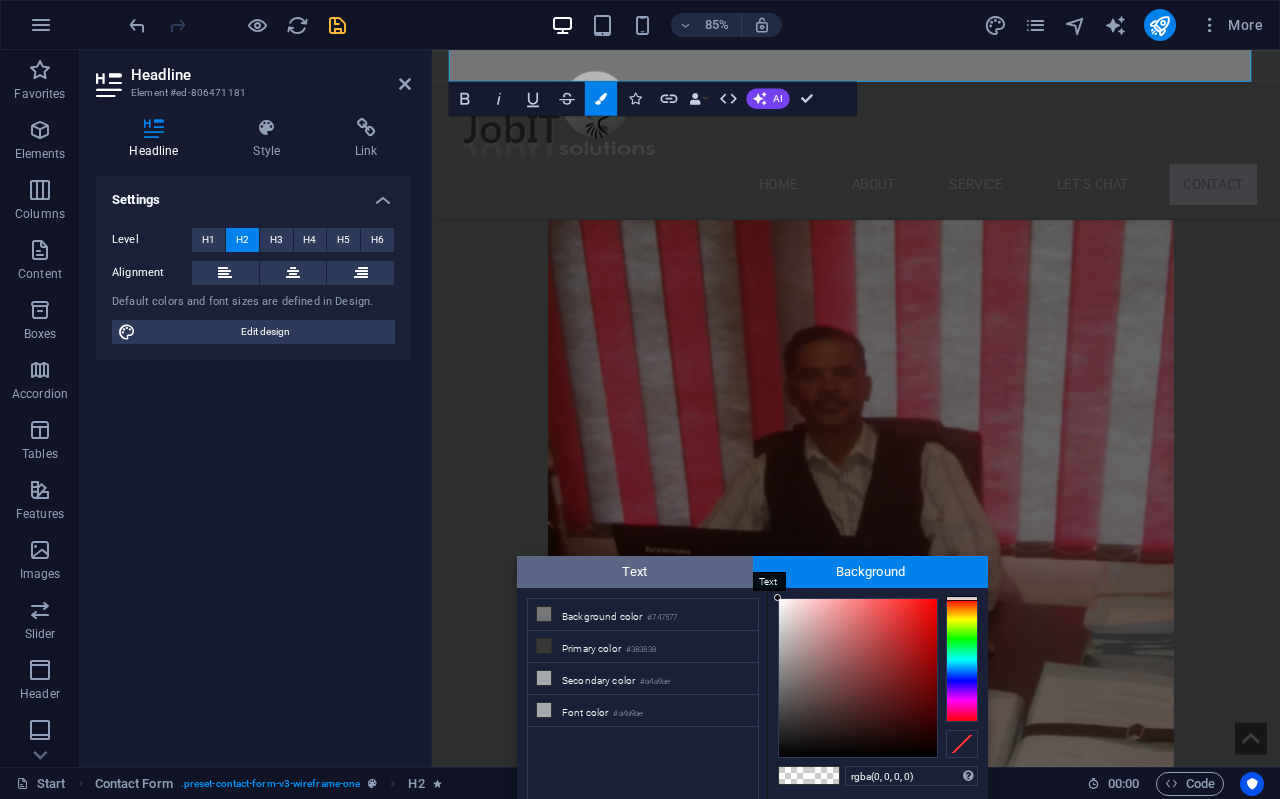 click on "Text" at bounding box center [635, 572] 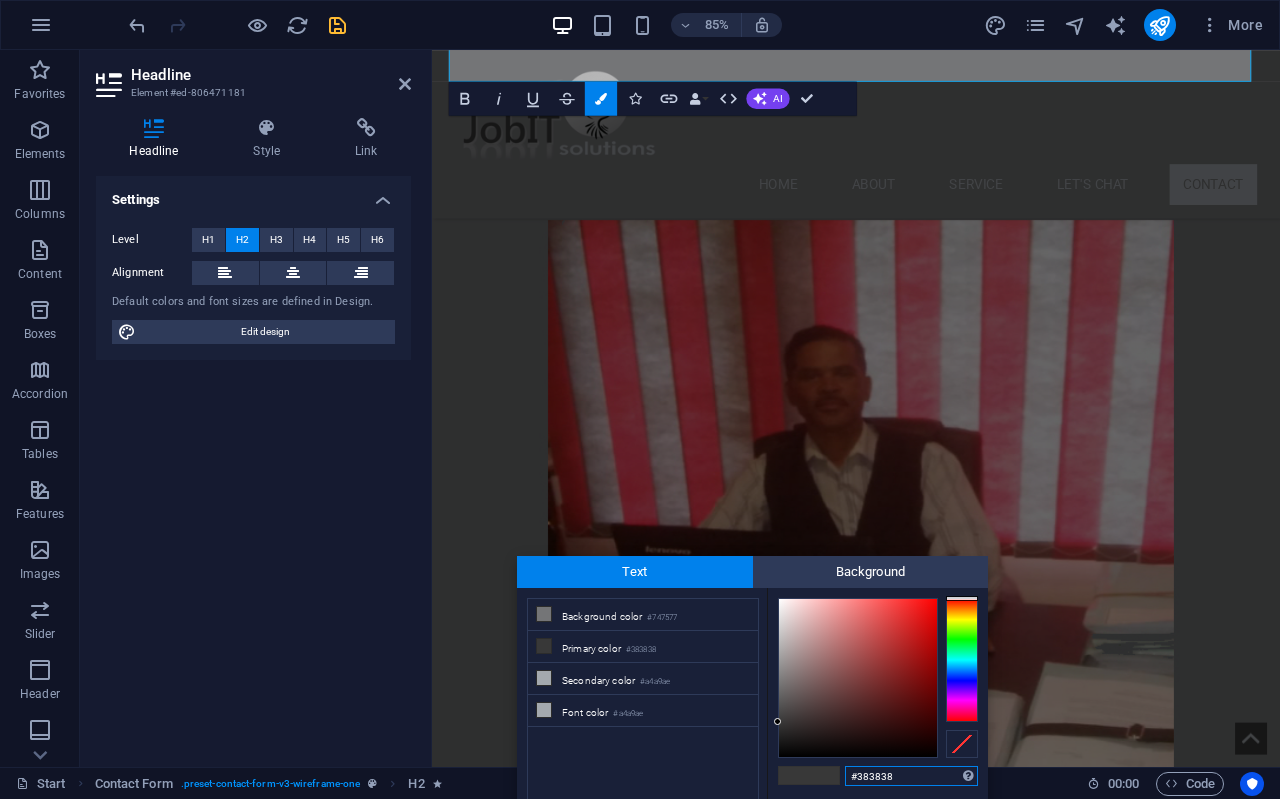 click on "#383838" at bounding box center (911, 776) 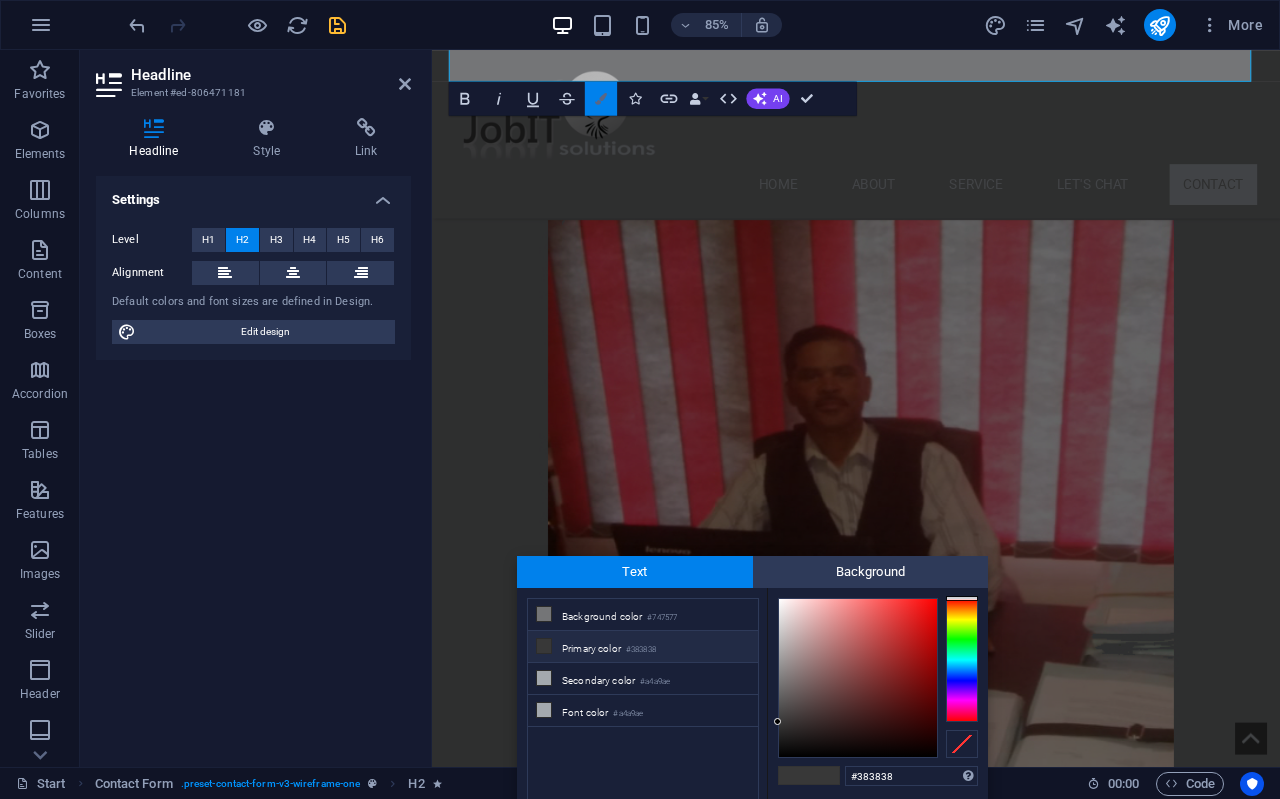 click at bounding box center (601, 98) 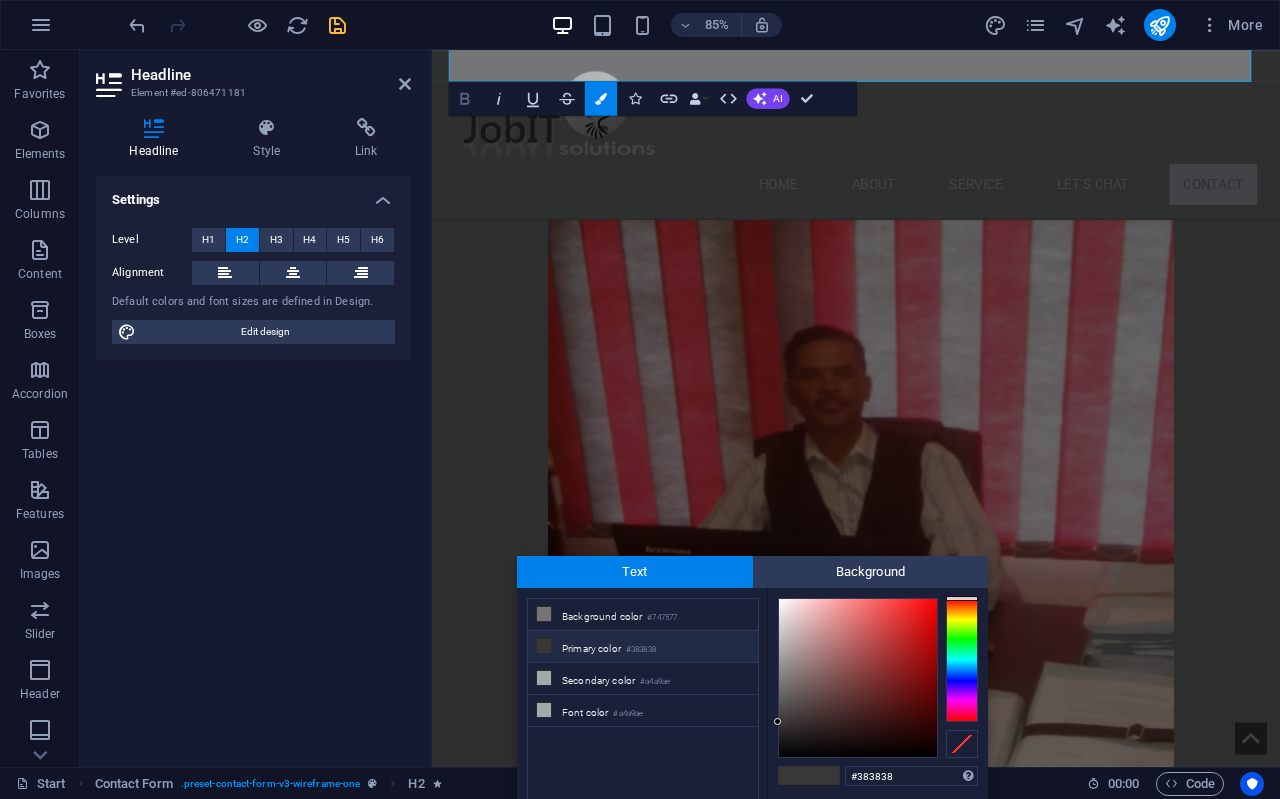 click on "Bold" at bounding box center (465, 98) 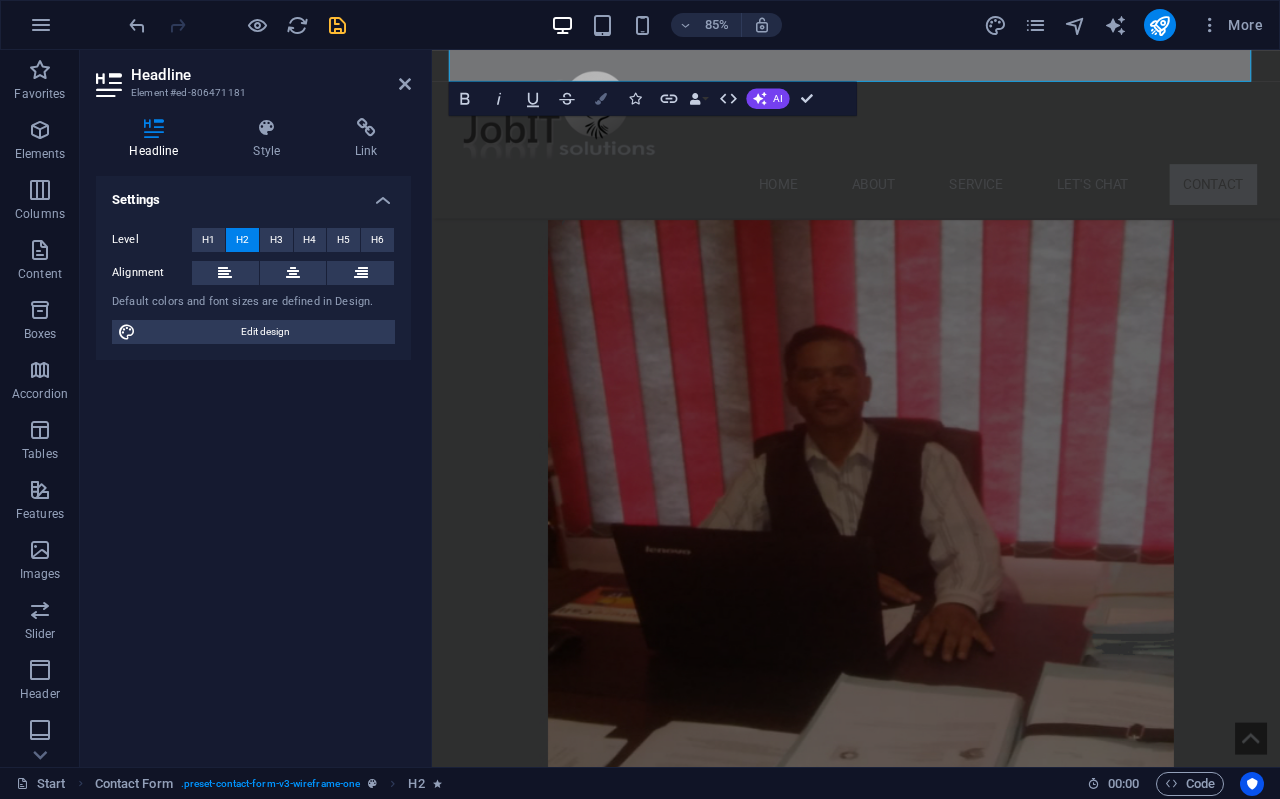 click at bounding box center (601, 98) 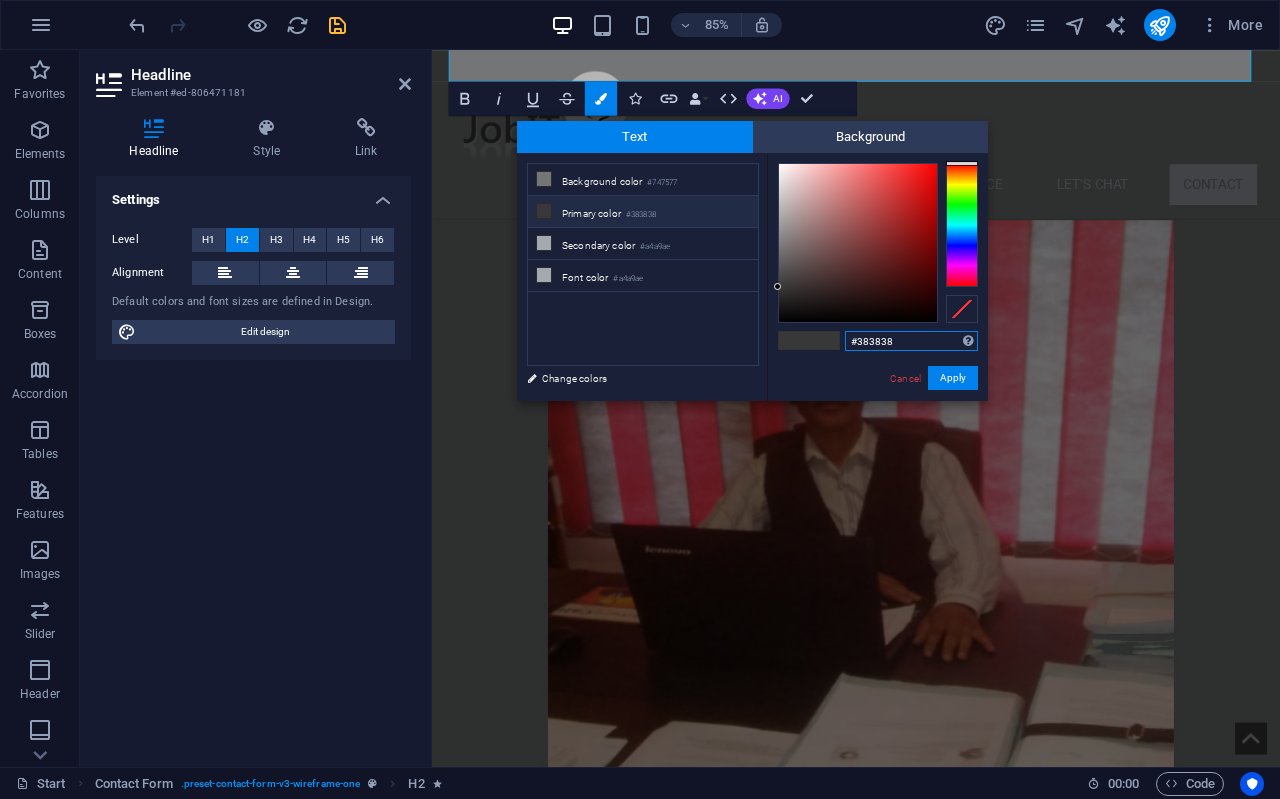 drag, startPoint x: 926, startPoint y: 331, endPoint x: 757, endPoint y: 337, distance: 169.10648 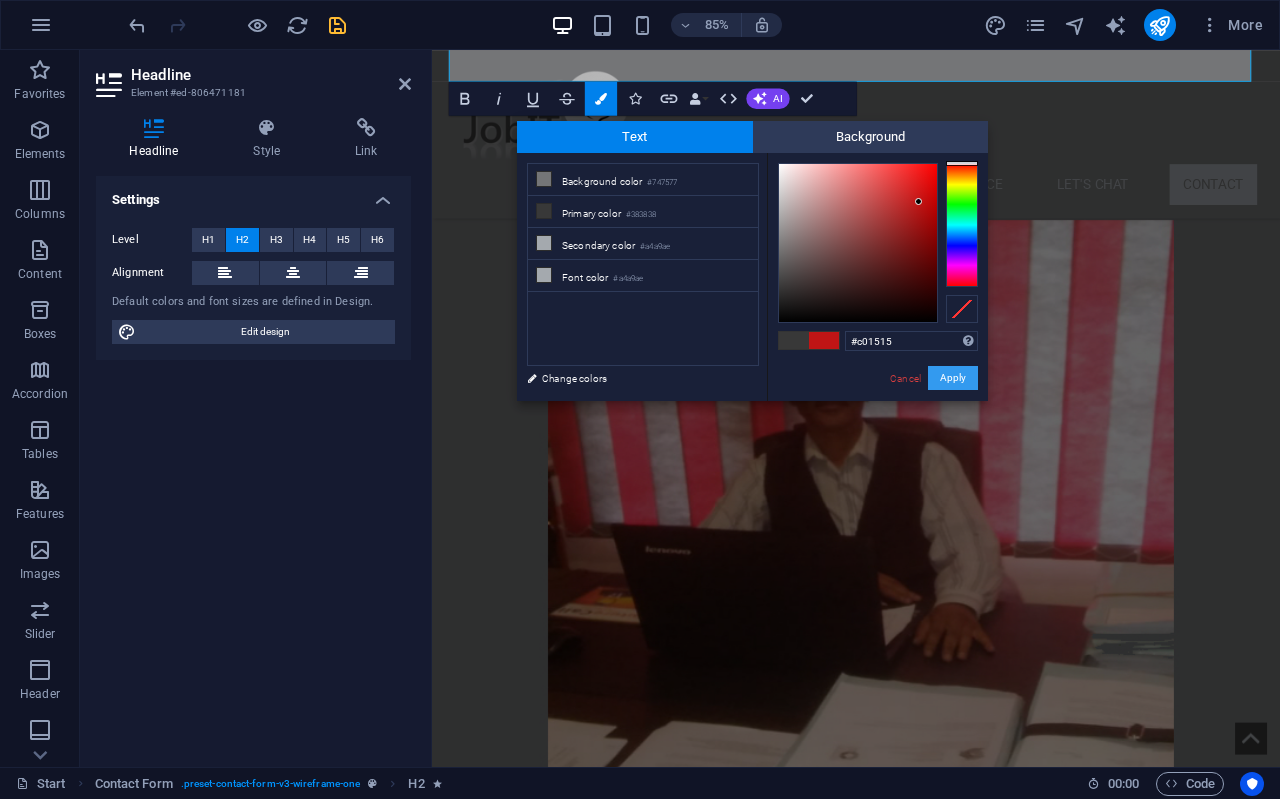click on "Apply" at bounding box center (953, 378) 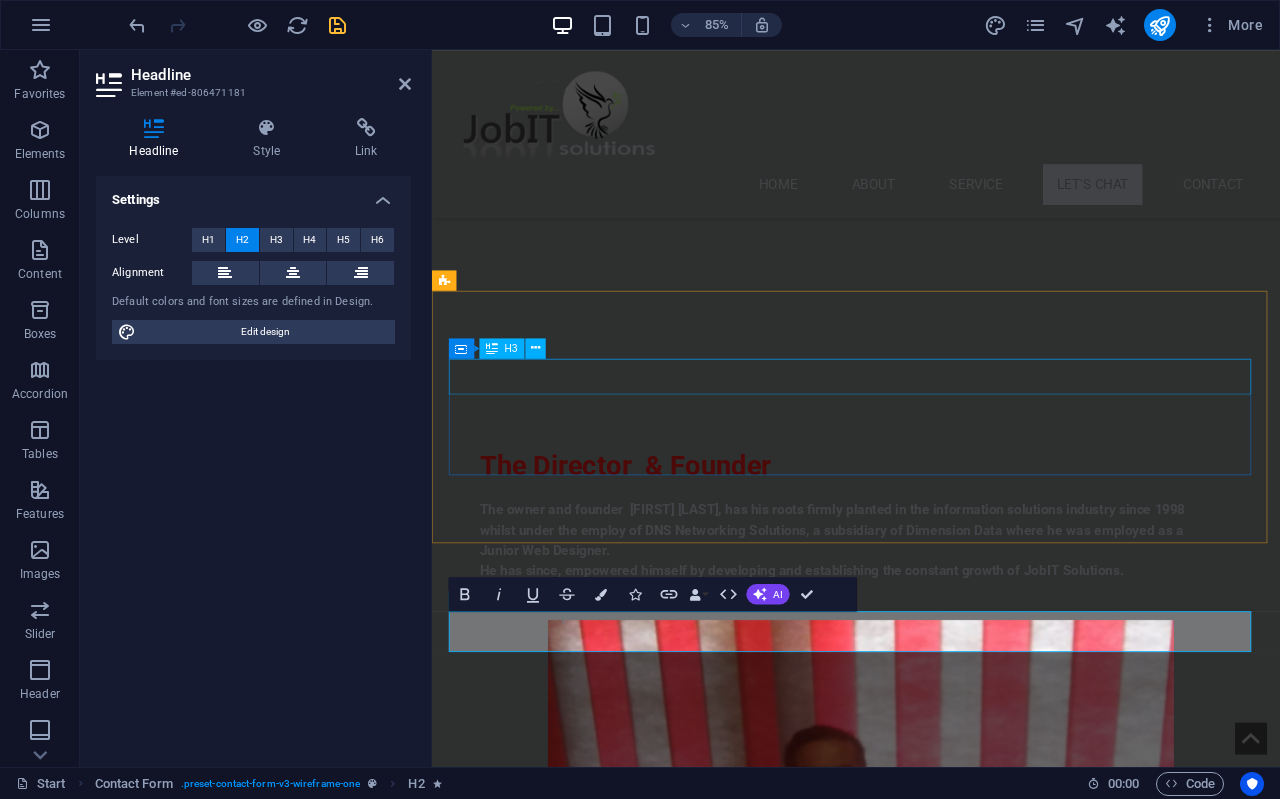 scroll, scrollTop: 1393, scrollLeft: 0, axis: vertical 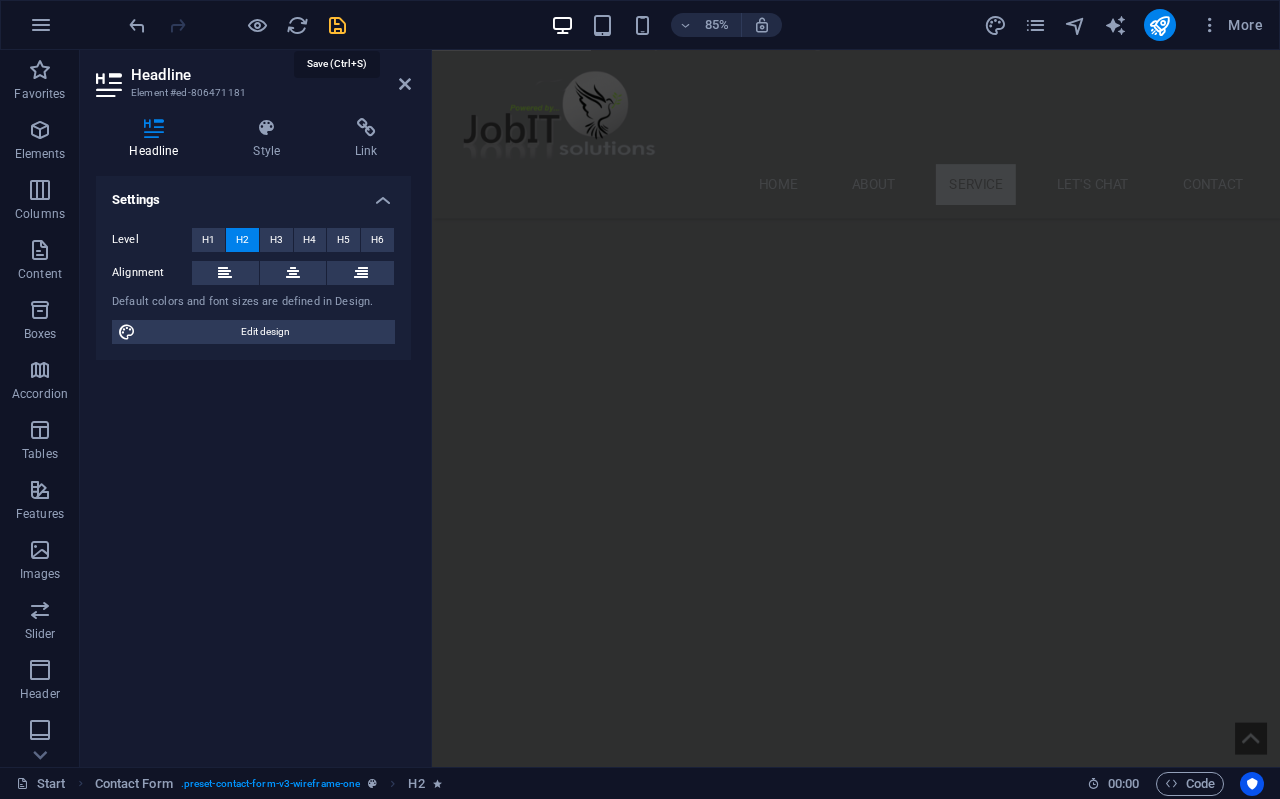 click at bounding box center (337, 25) 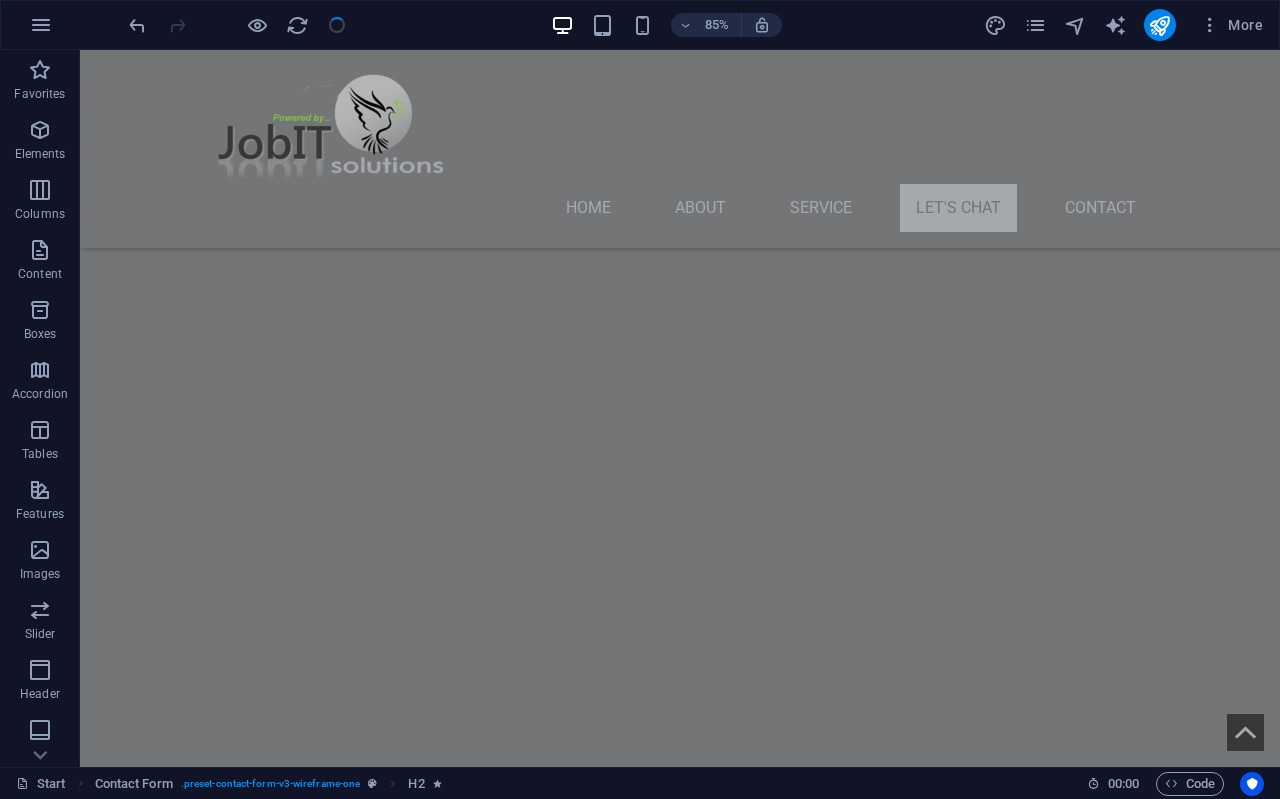 scroll, scrollTop: 2029, scrollLeft: 0, axis: vertical 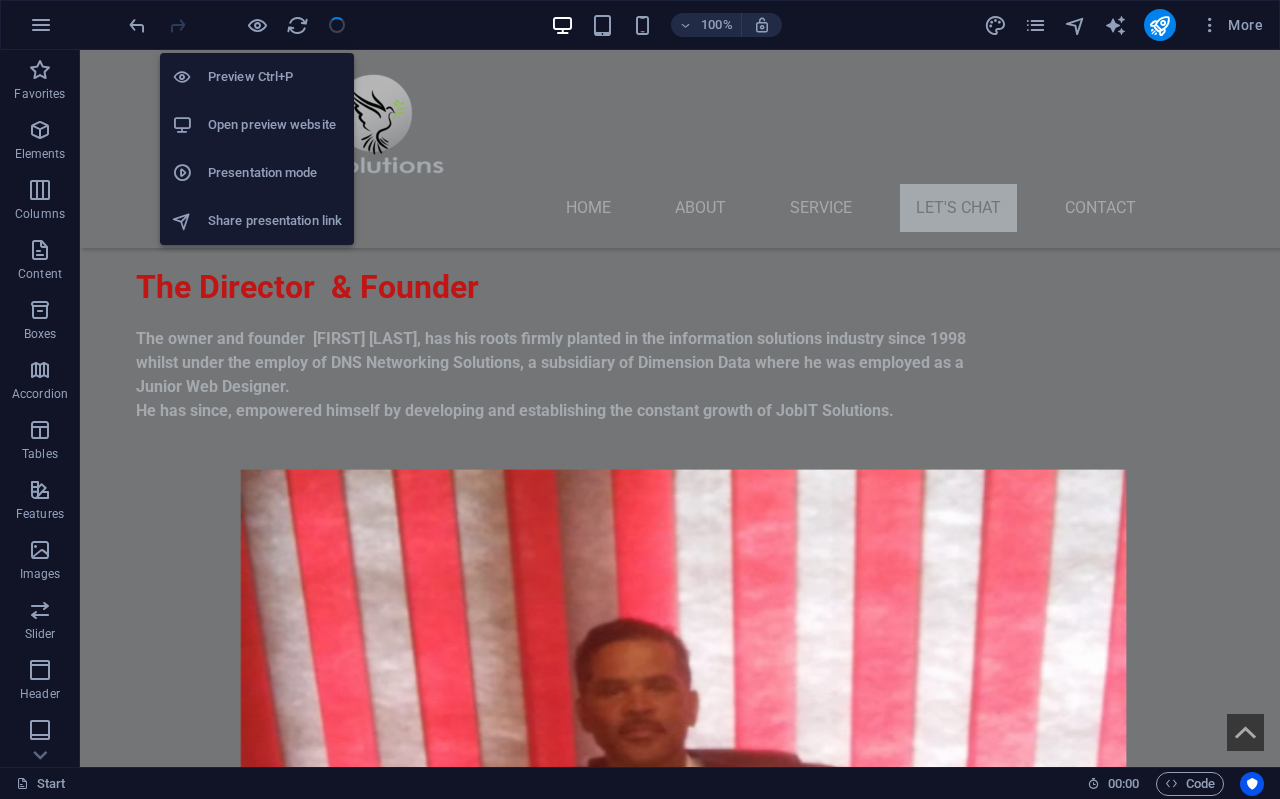 drag, startPoint x: 255, startPoint y: 23, endPoint x: 298, endPoint y: 51, distance: 51.312767 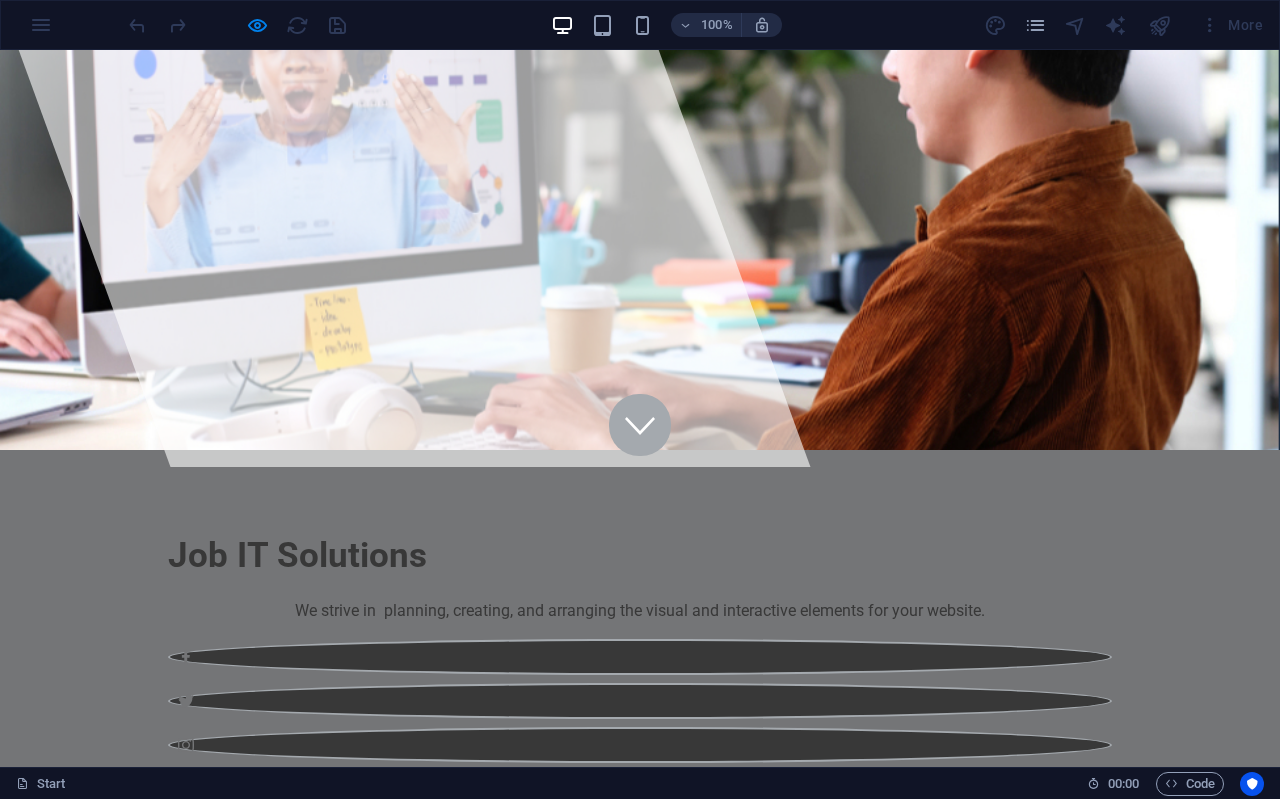 scroll, scrollTop: 0, scrollLeft: 0, axis: both 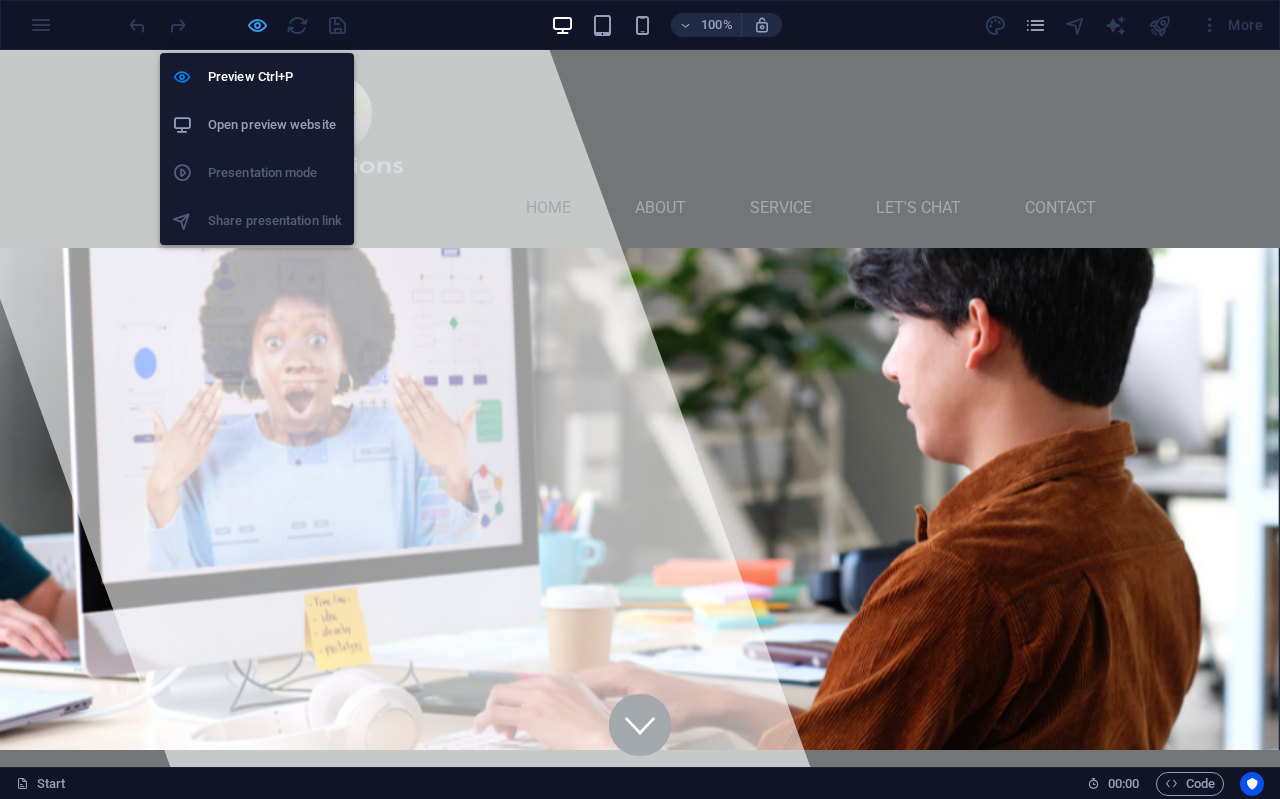 click at bounding box center [257, 25] 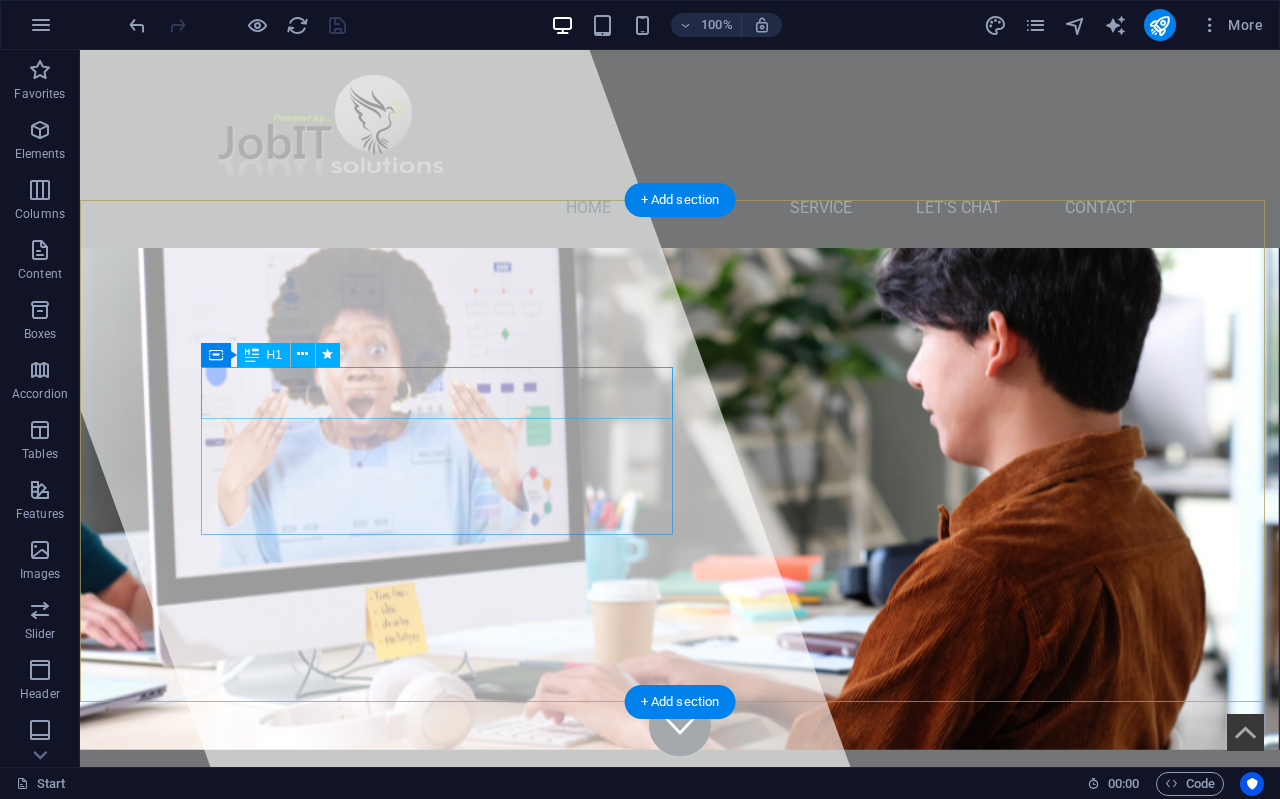 click on "Job IT Solutions" at bounding box center [337, 855] 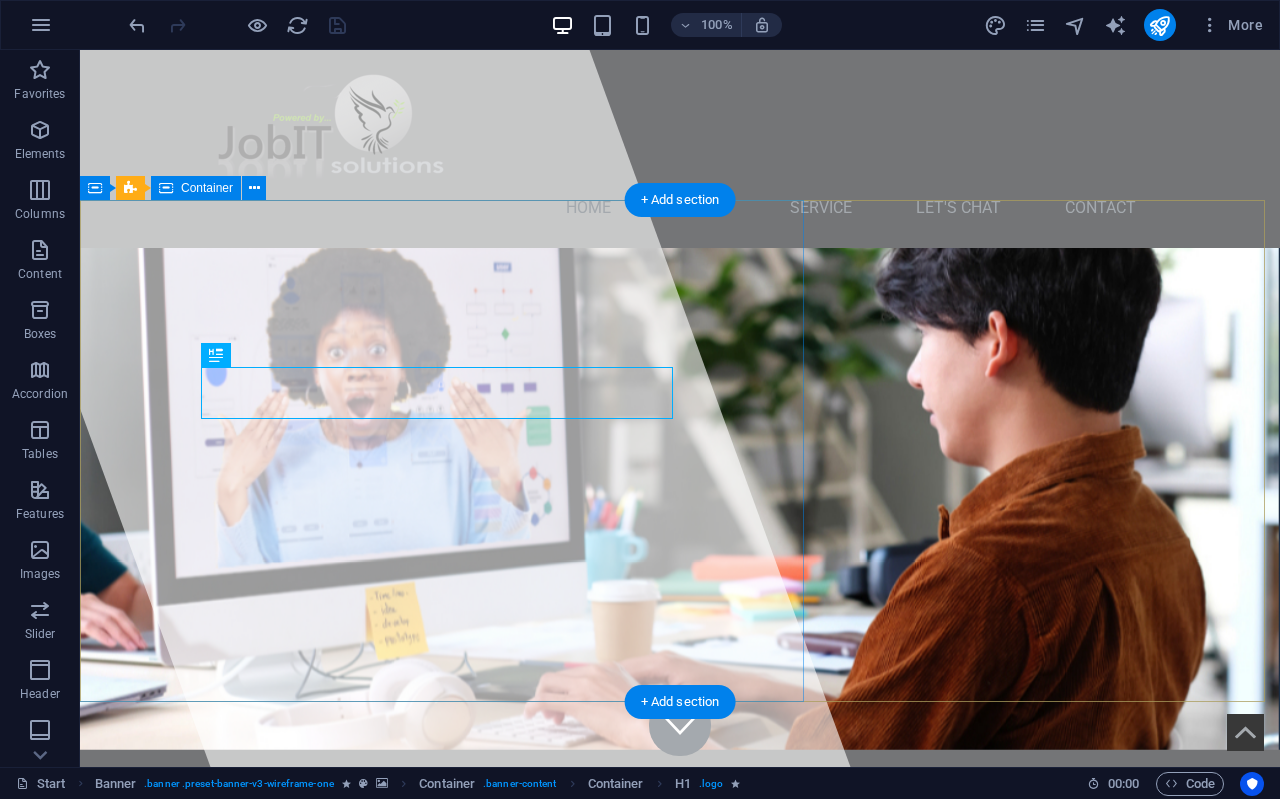 drag, startPoint x: 459, startPoint y: 396, endPoint x: 199, endPoint y: 390, distance: 260.0692 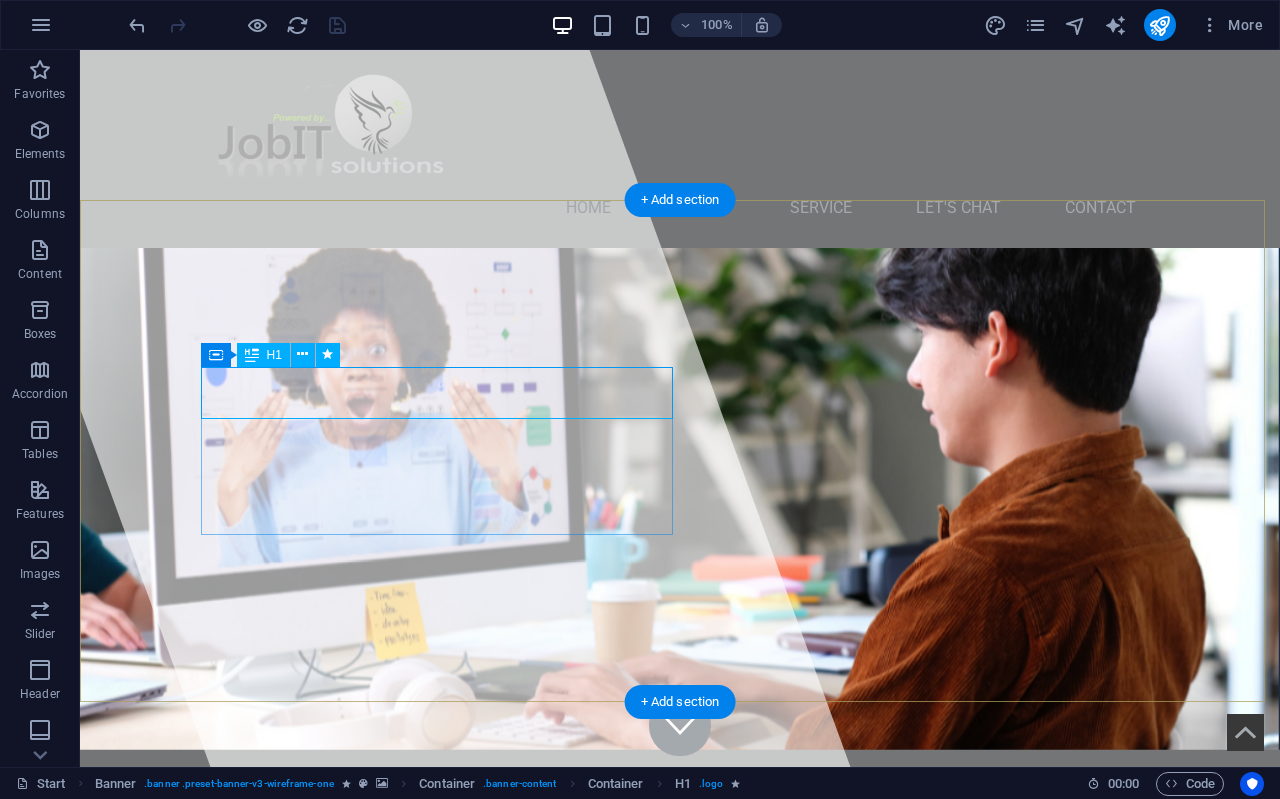 click on "Job IT Solutions" at bounding box center [337, 855] 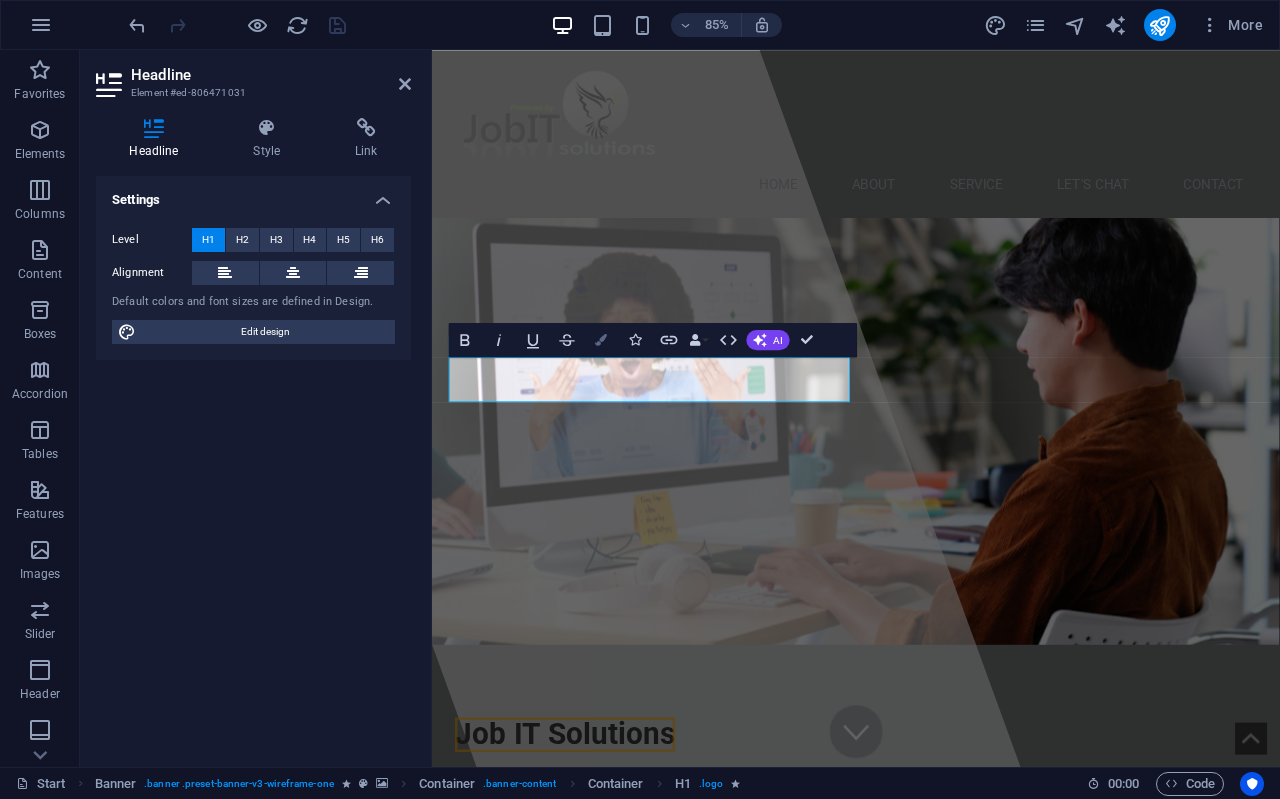 click on "Colors" at bounding box center [601, 340] 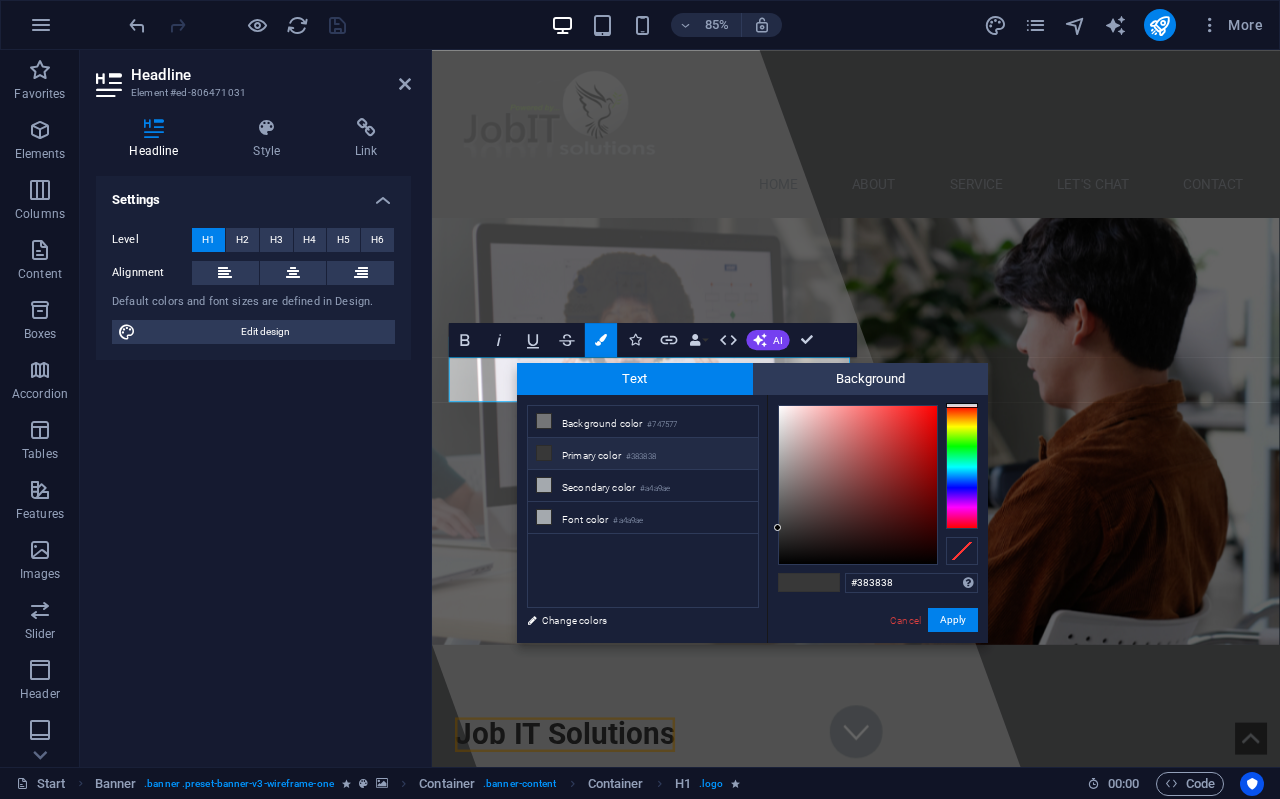 drag, startPoint x: 932, startPoint y: 593, endPoint x: 780, endPoint y: 596, distance: 152.0296 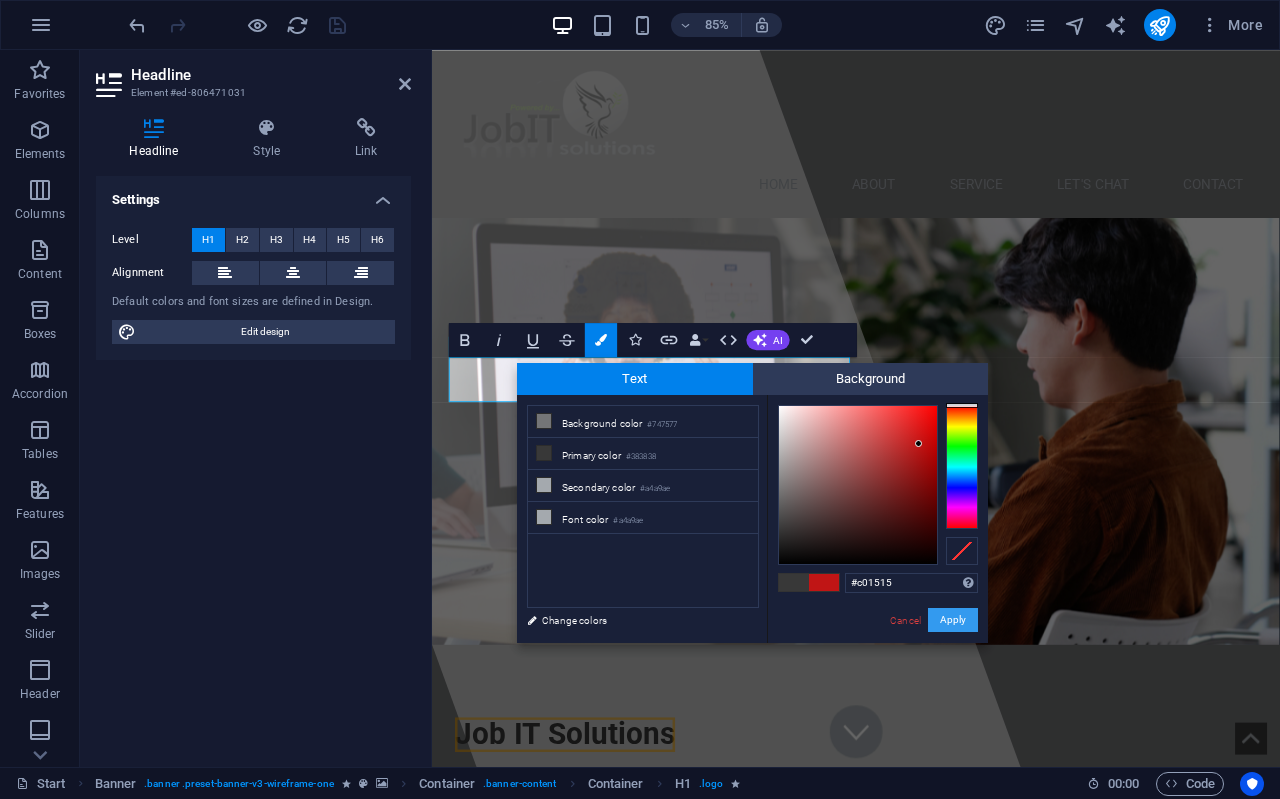 click on "Apply" at bounding box center [953, 620] 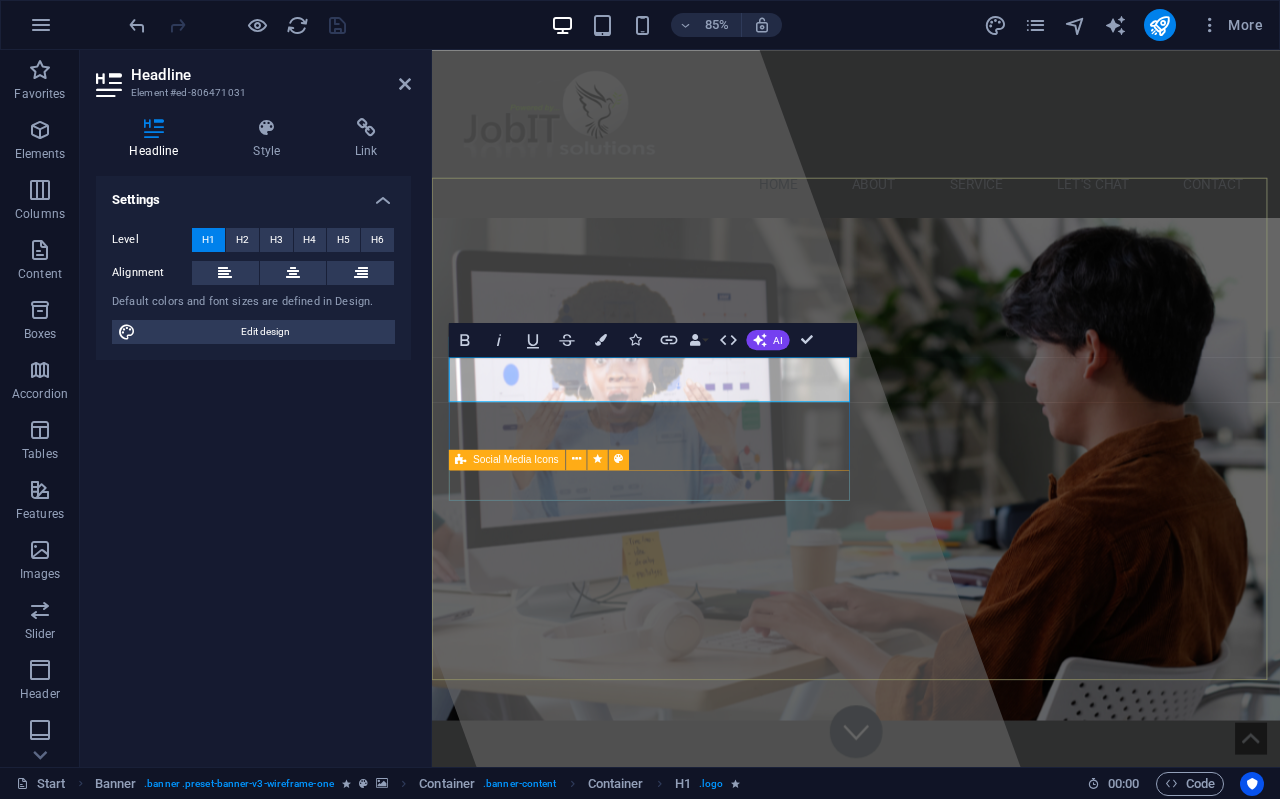 click at bounding box center [931, 1090] 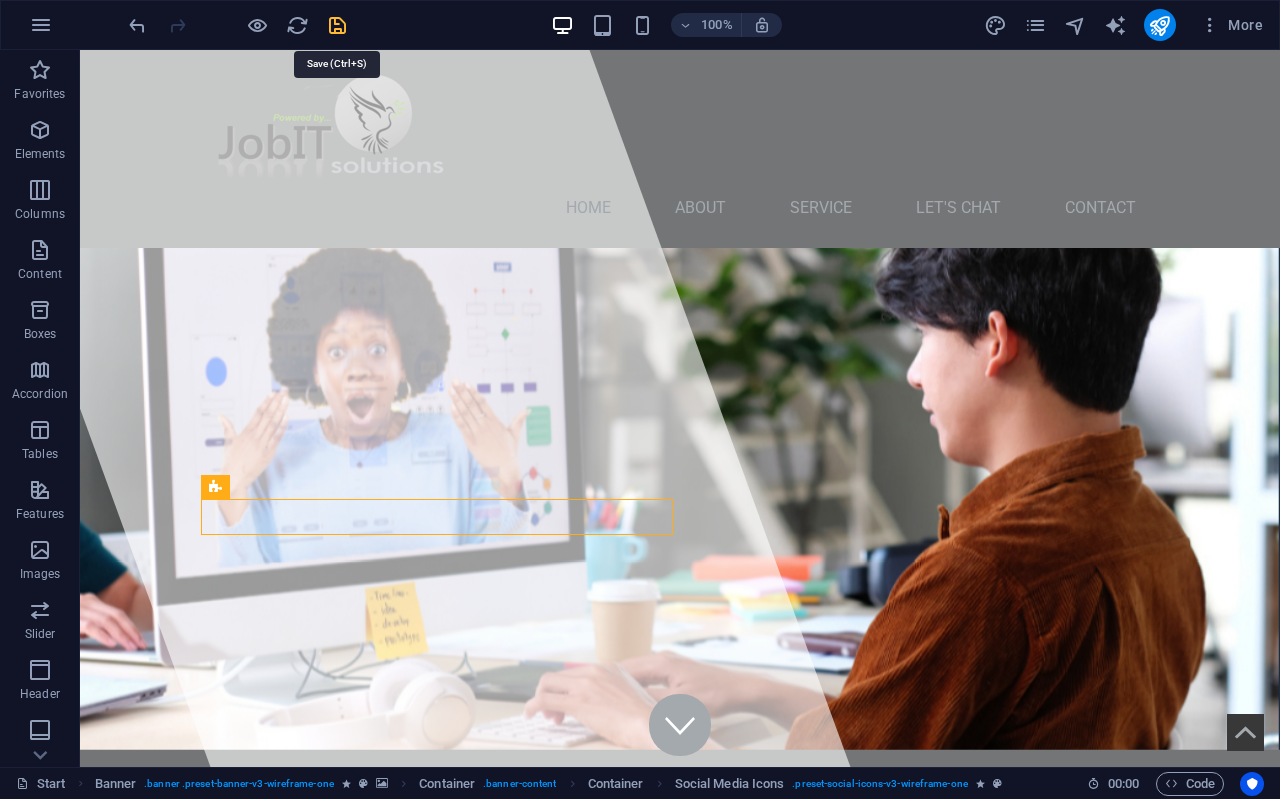 click at bounding box center [337, 25] 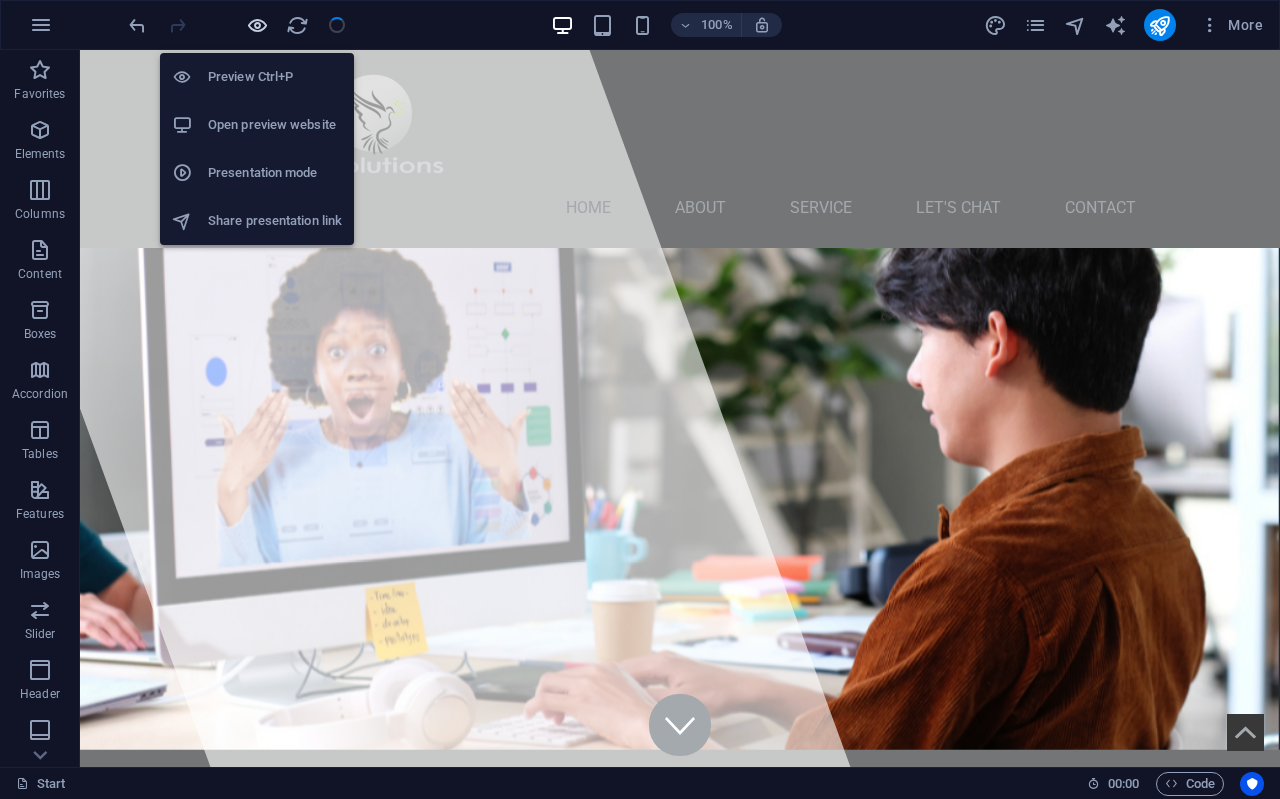 click at bounding box center (257, 25) 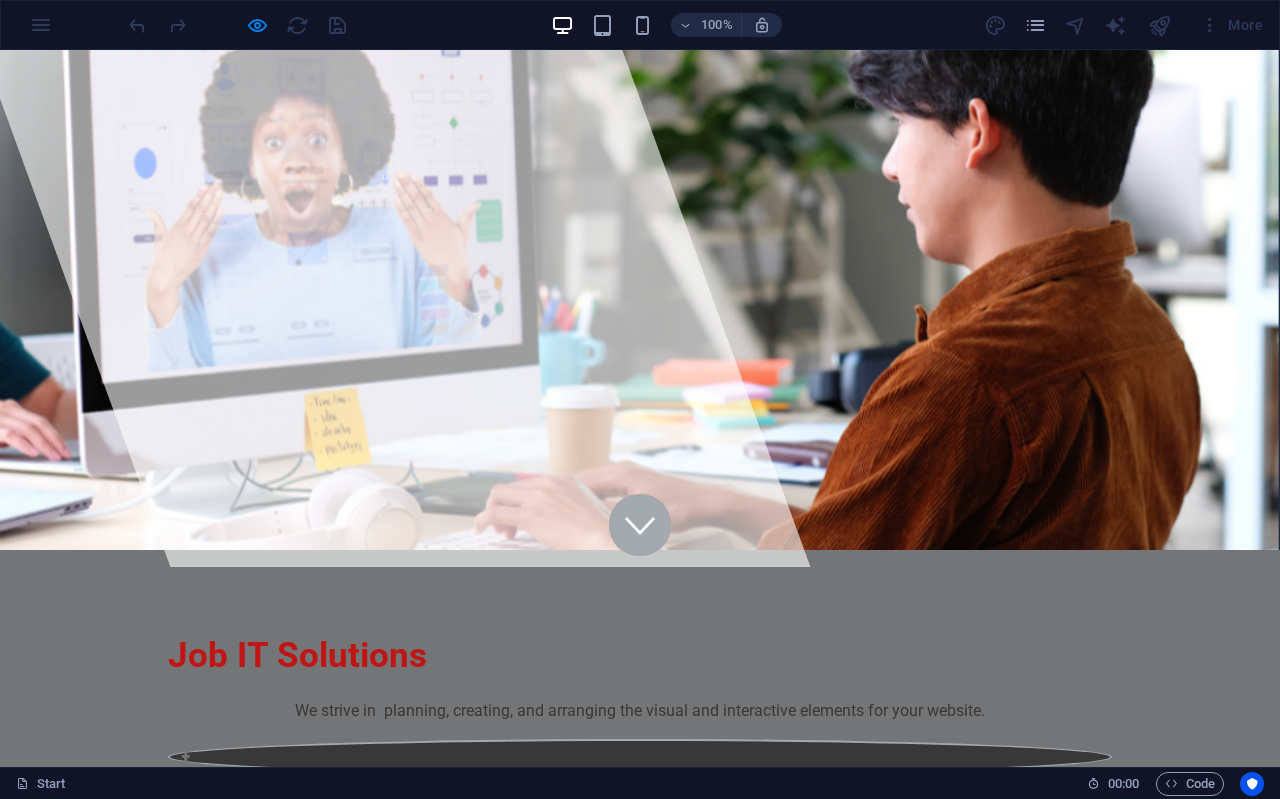 scroll, scrollTop: 0, scrollLeft: 0, axis: both 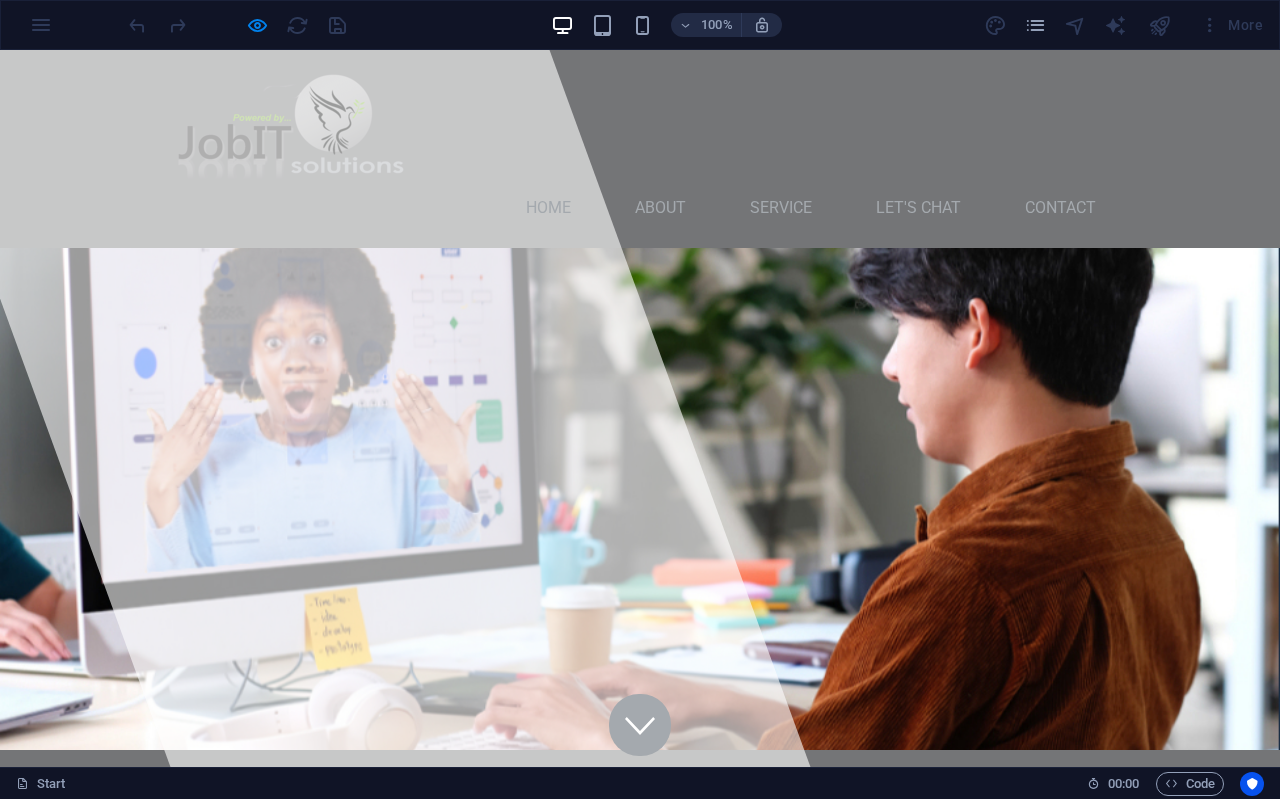 click on "Job IT Solutions" at bounding box center (297, 855) 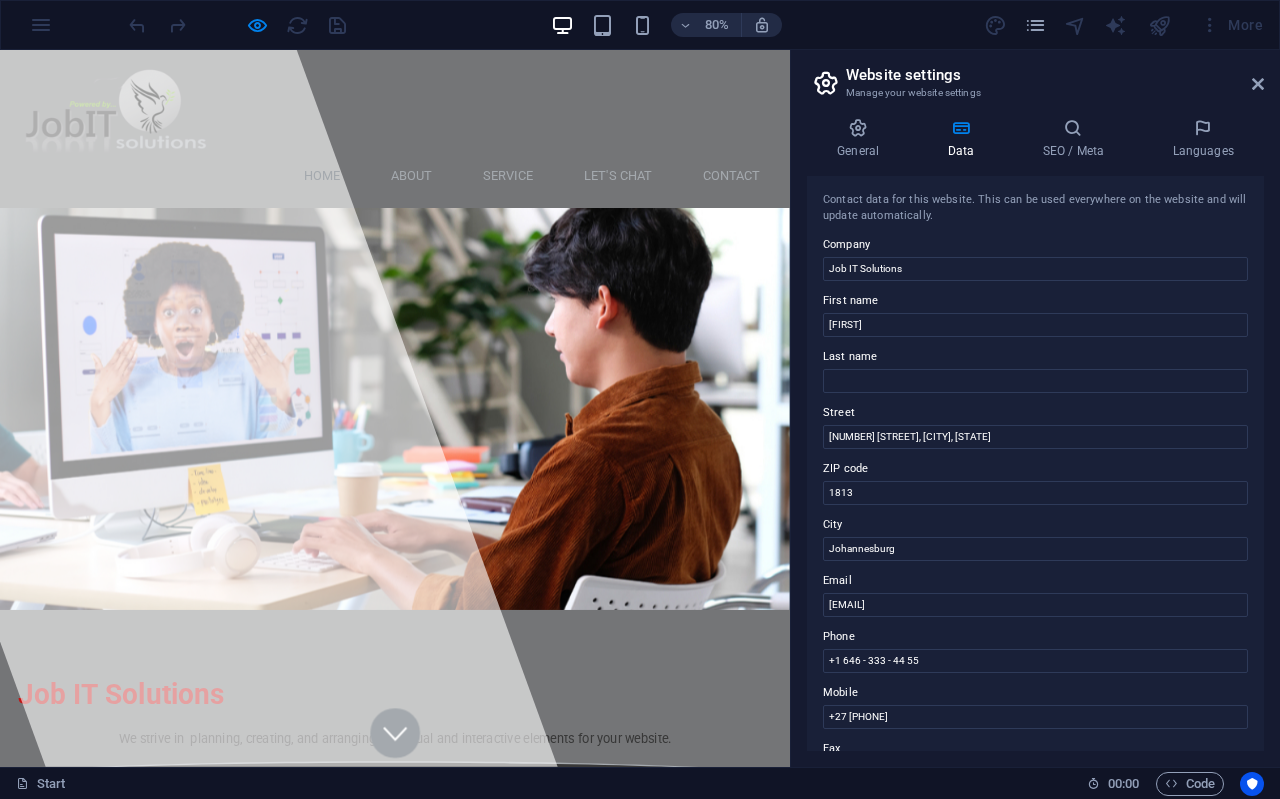 click on "Job IT Solutions" at bounding box center [151, 855] 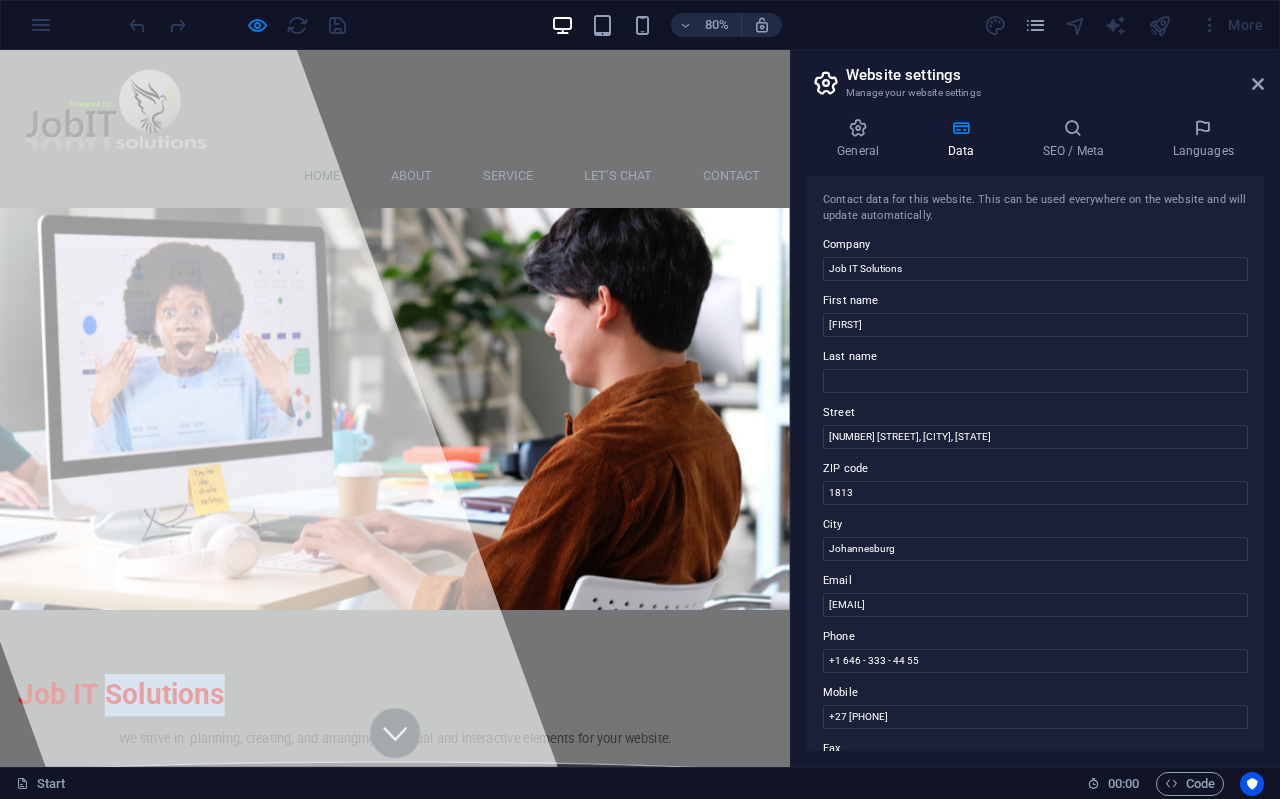 click on "Job IT Solutions" at bounding box center [151, 855] 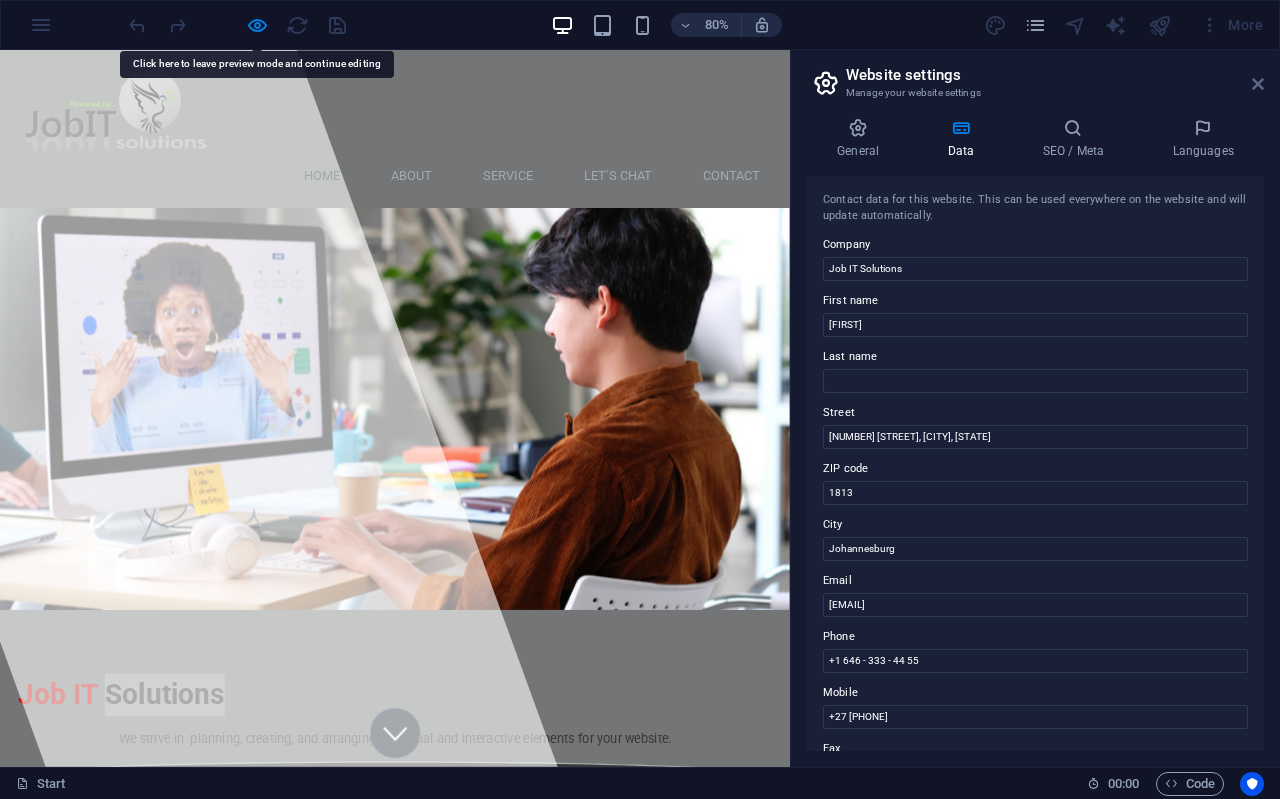 click at bounding box center (1258, 84) 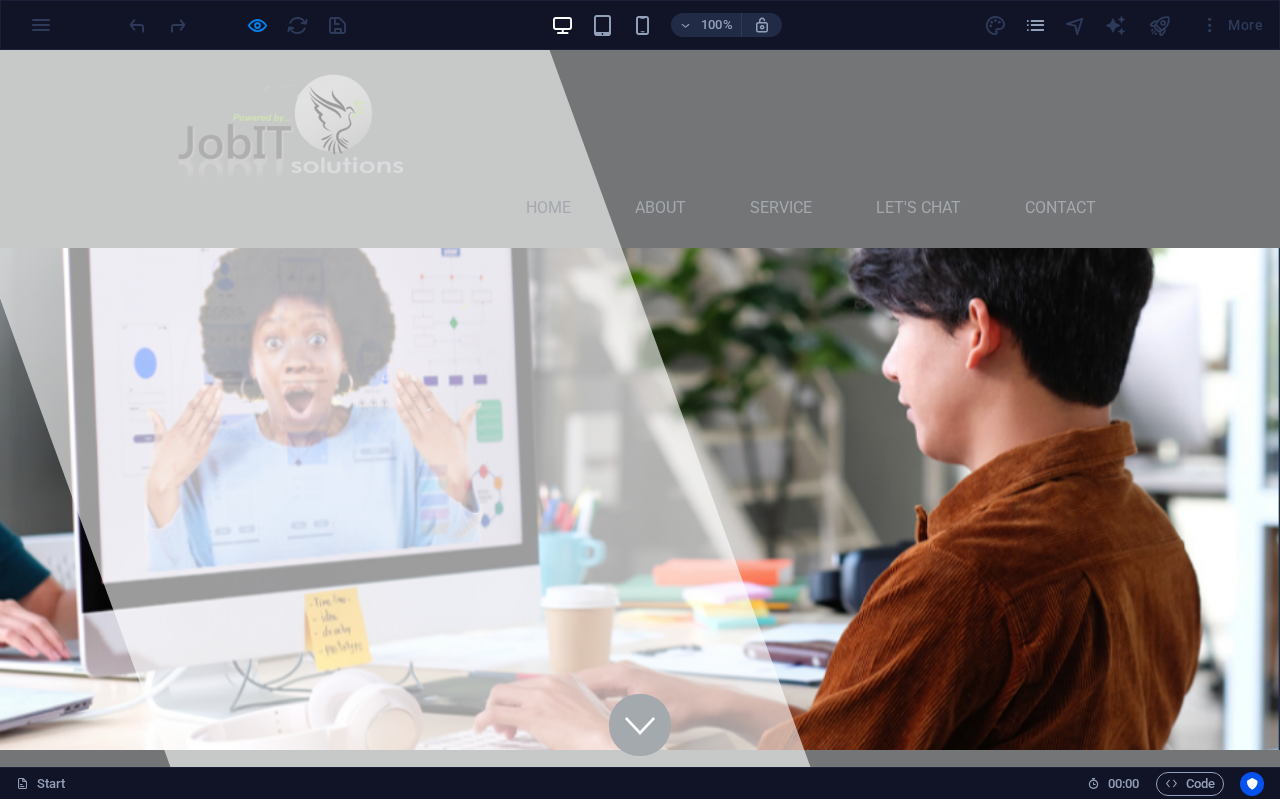 click on "Job IT Solutions" at bounding box center [297, 855] 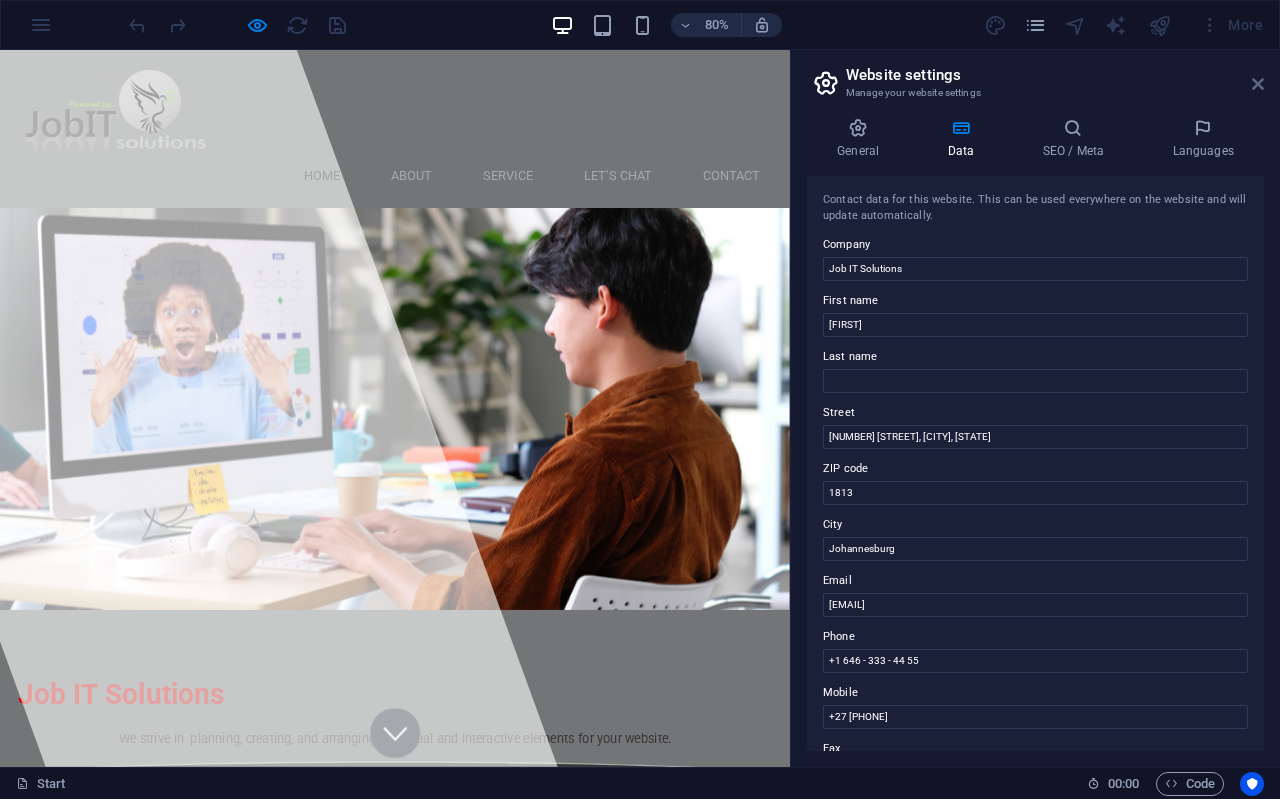 click at bounding box center [1258, 84] 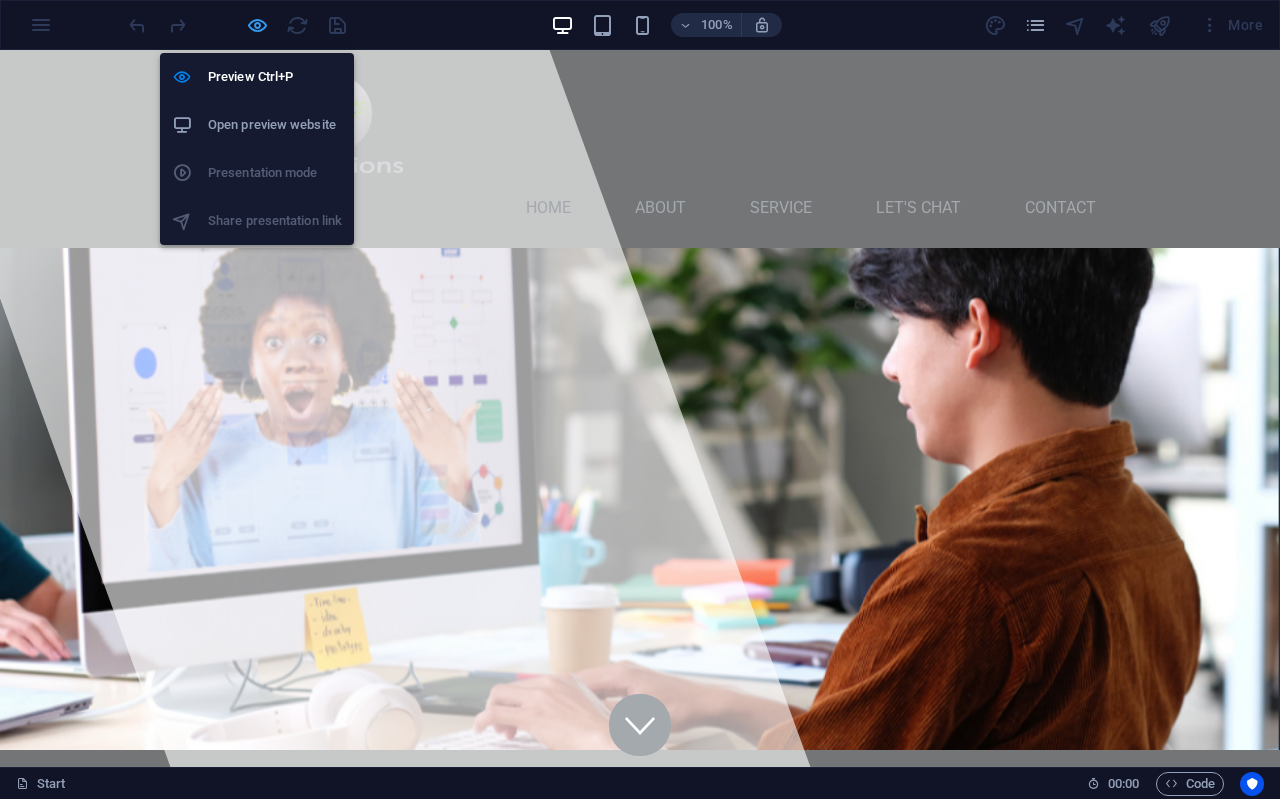 click at bounding box center [257, 25] 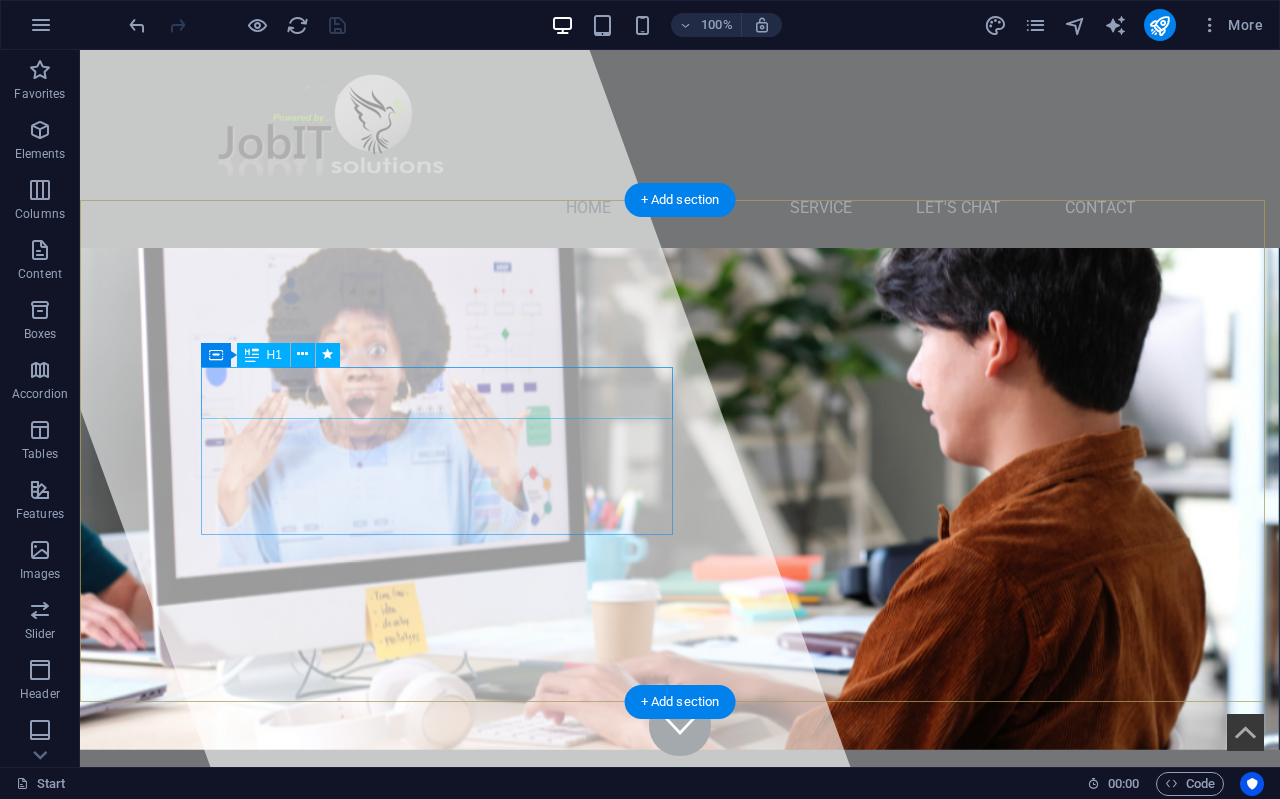 click on "Job IT Solutions" at bounding box center (337, 855) 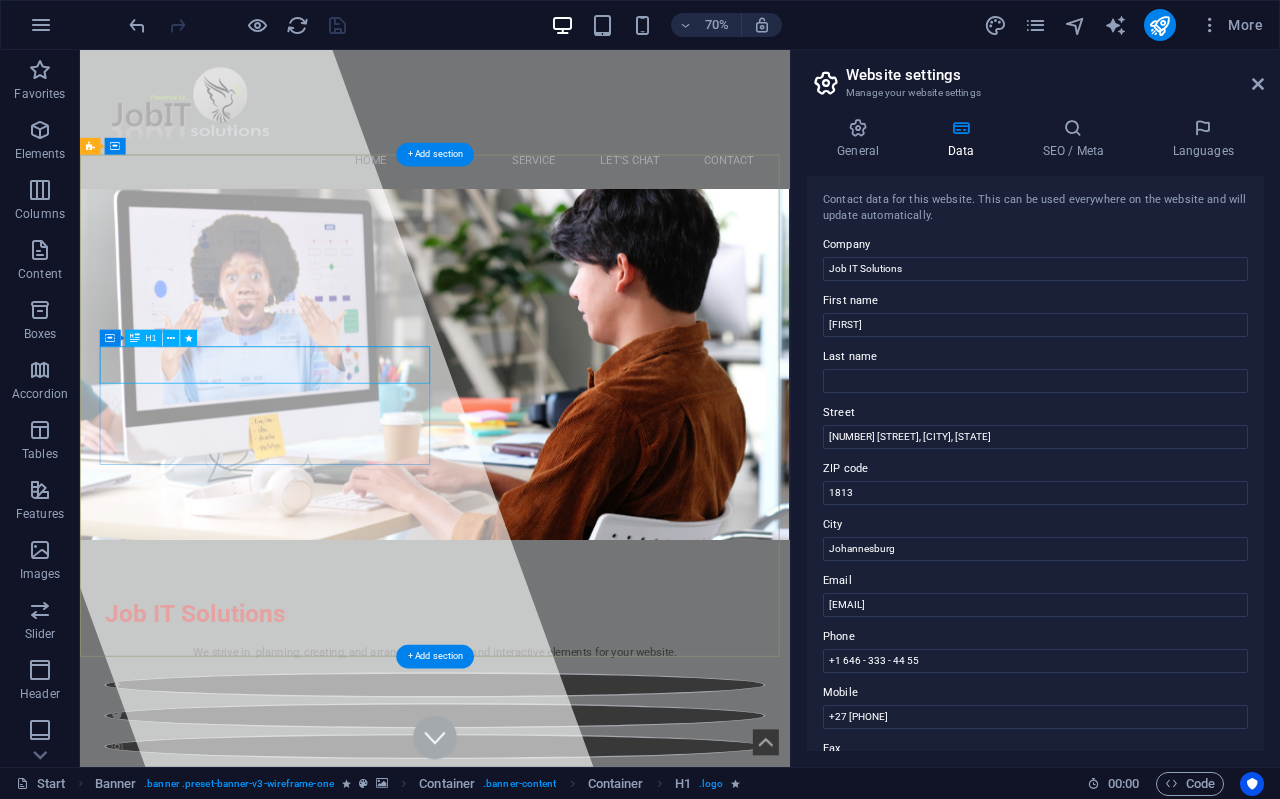 click on "Job IT Solutions" at bounding box center (244, 855) 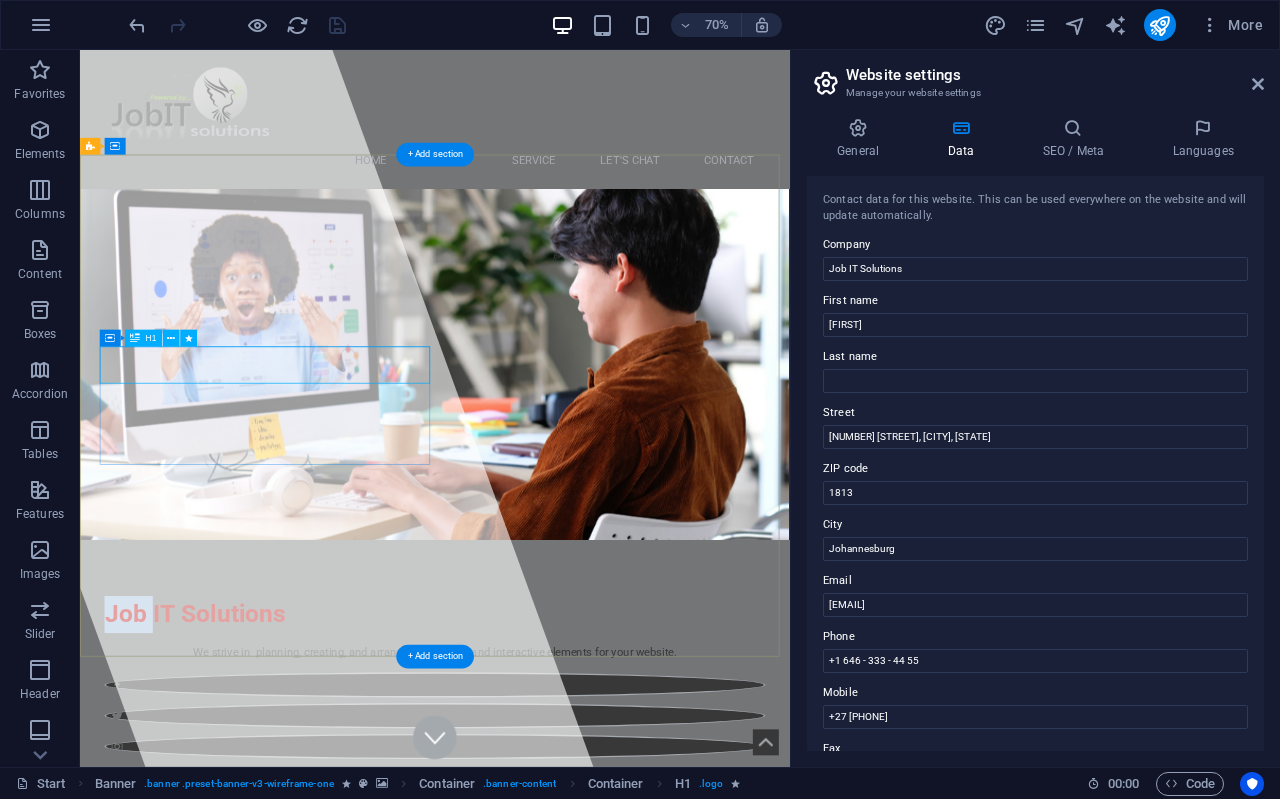 click on "Job IT Solutions" at bounding box center [244, 855] 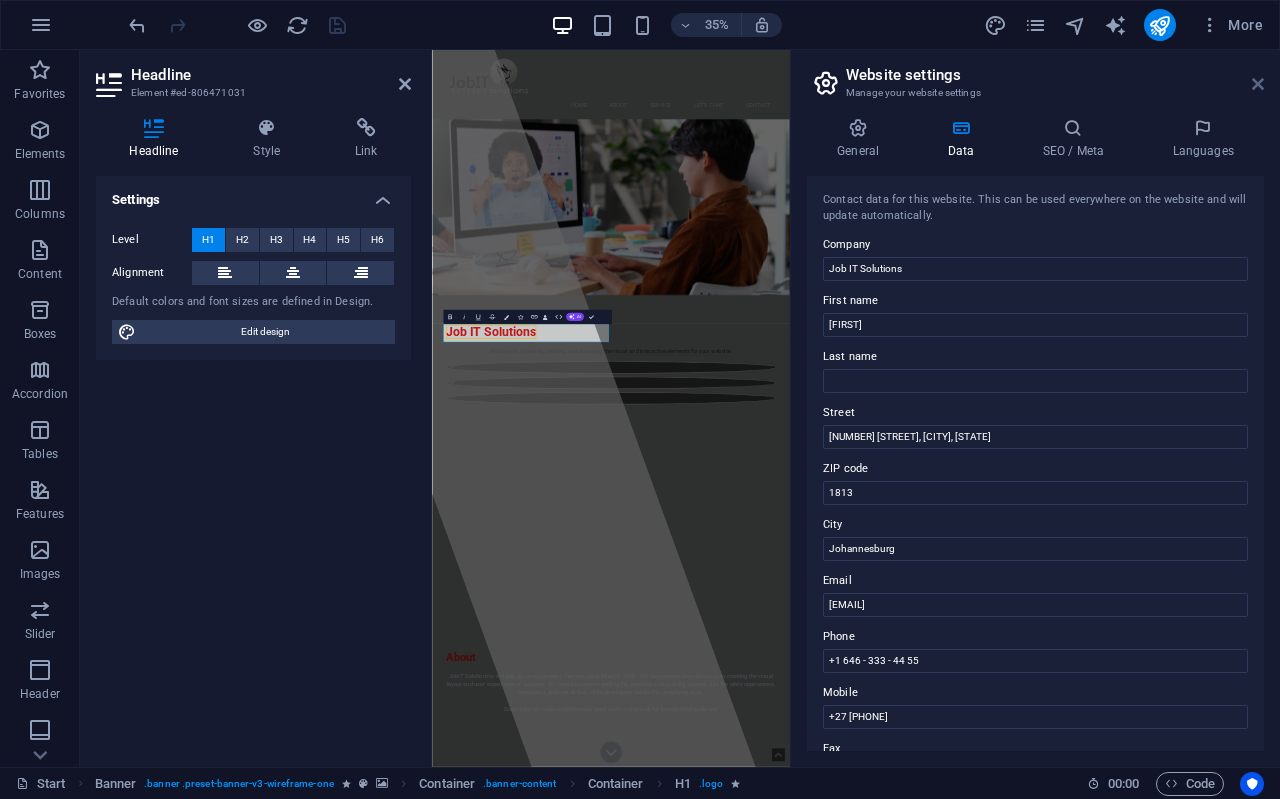 click at bounding box center [1258, 84] 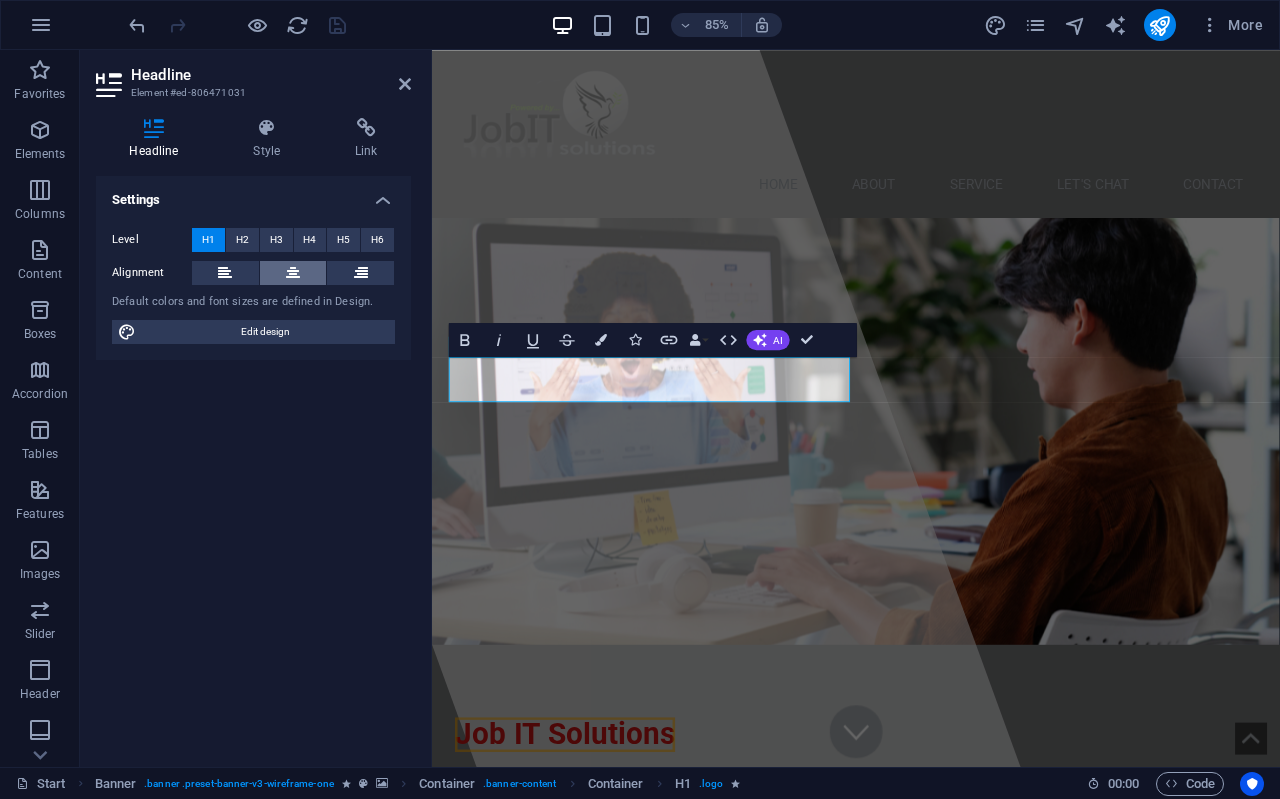 click at bounding box center [293, 273] 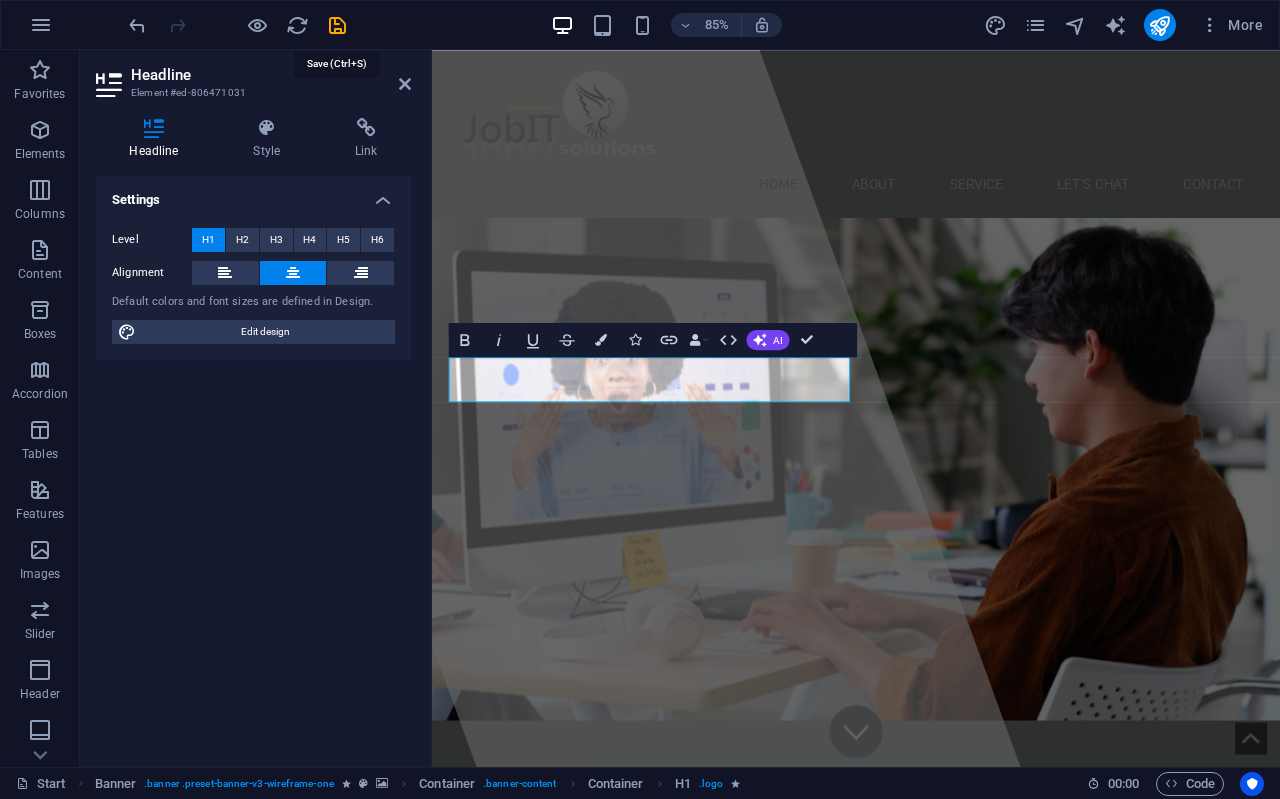 click at bounding box center [337, 25] 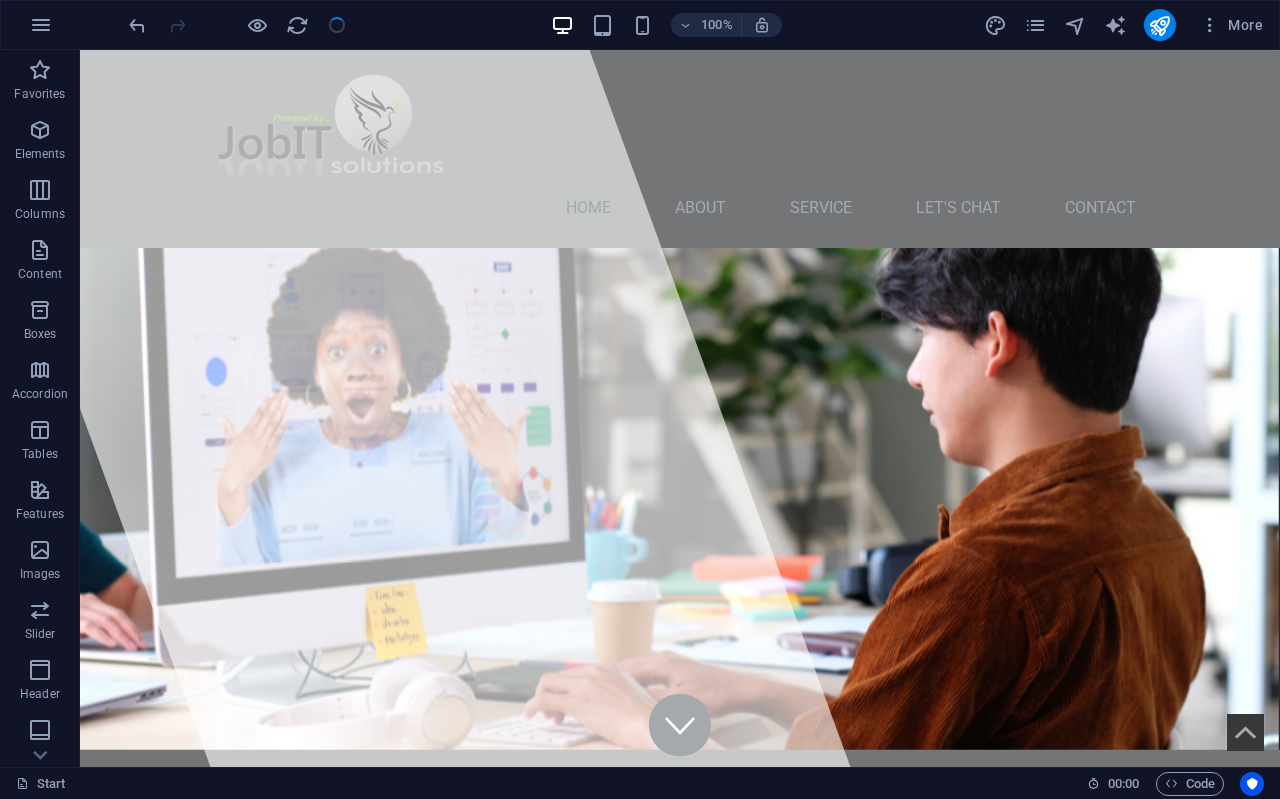 click at bounding box center (237, 25) 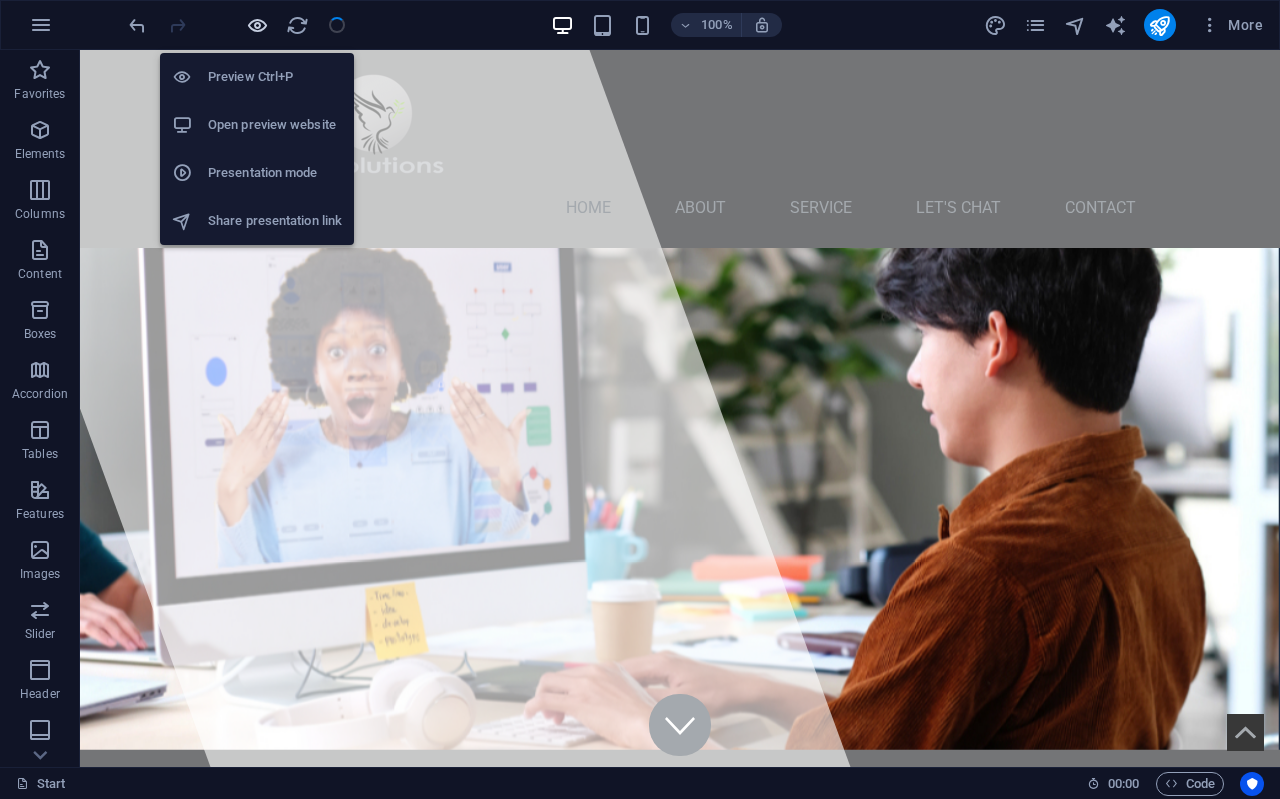 click at bounding box center (257, 25) 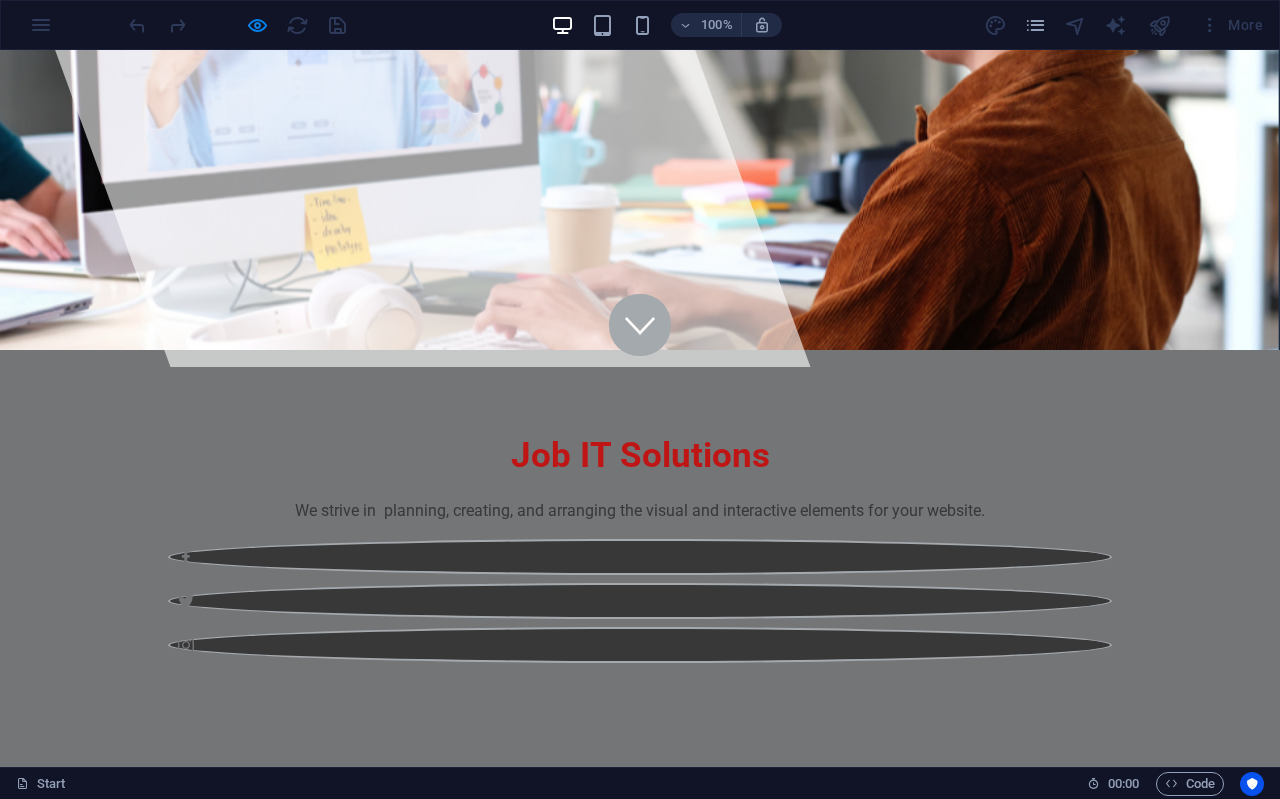 scroll, scrollTop: 0, scrollLeft: 0, axis: both 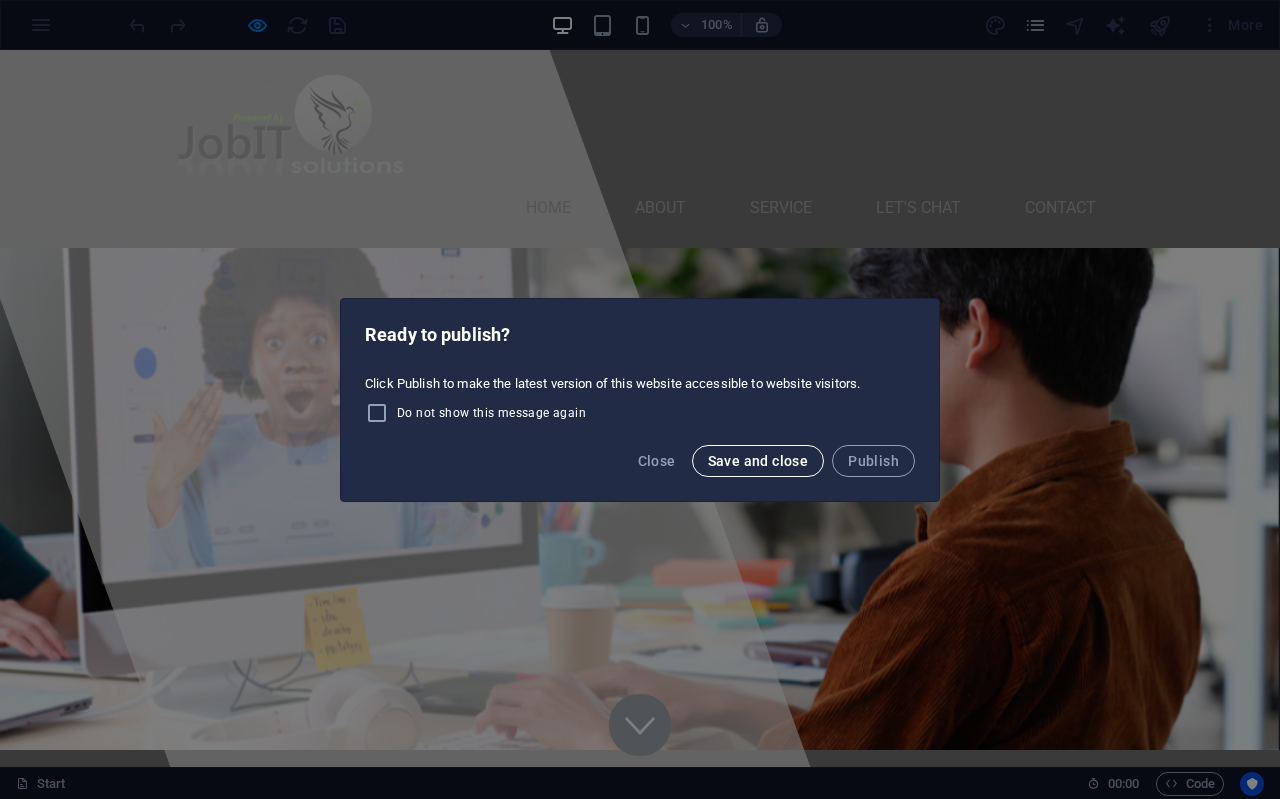 click on "Save and close" at bounding box center [758, 461] 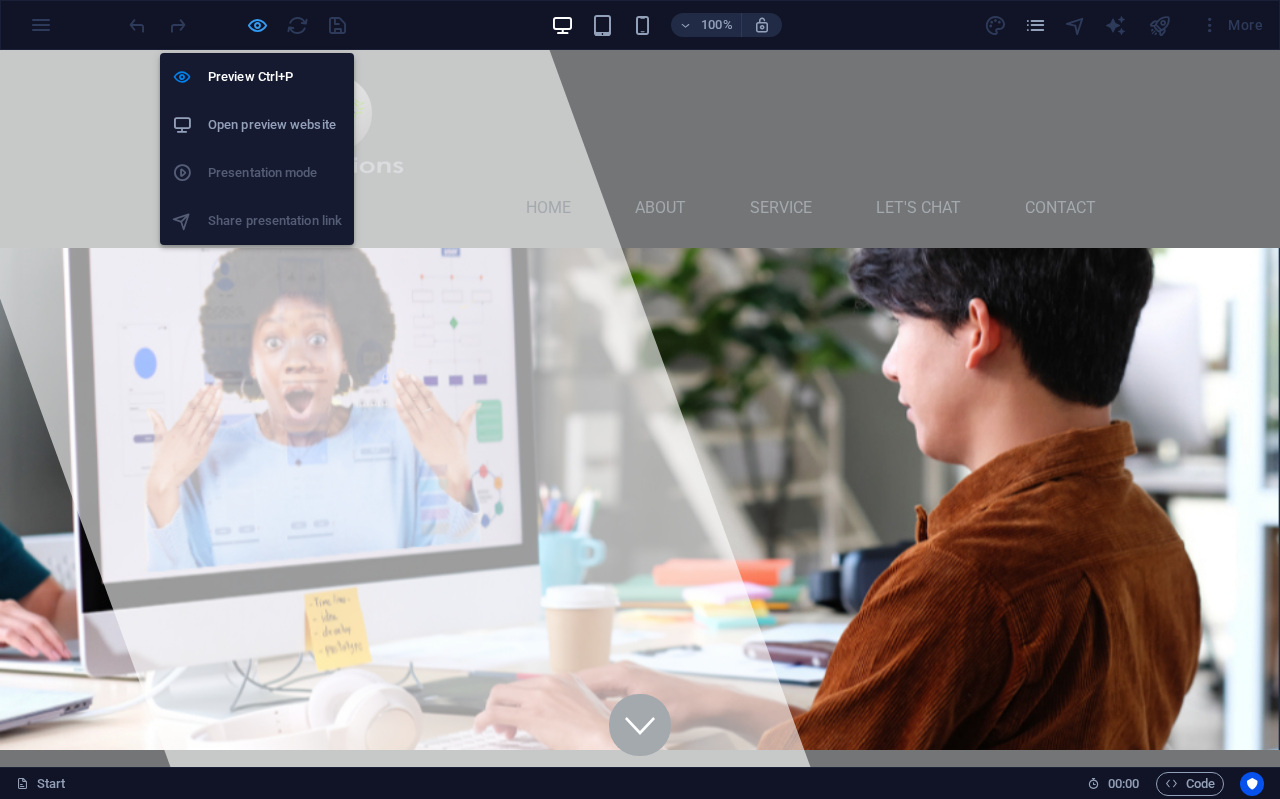 click at bounding box center [257, 25] 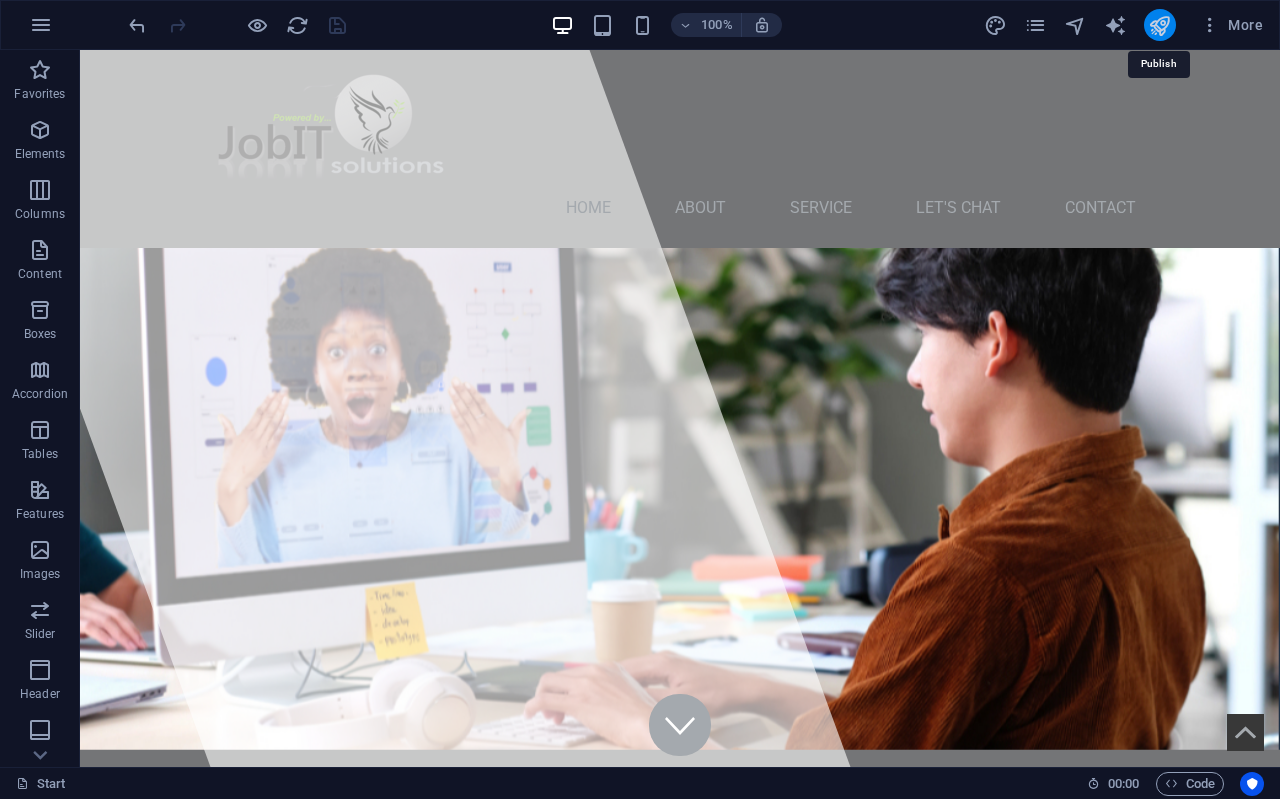 click at bounding box center (1159, 25) 